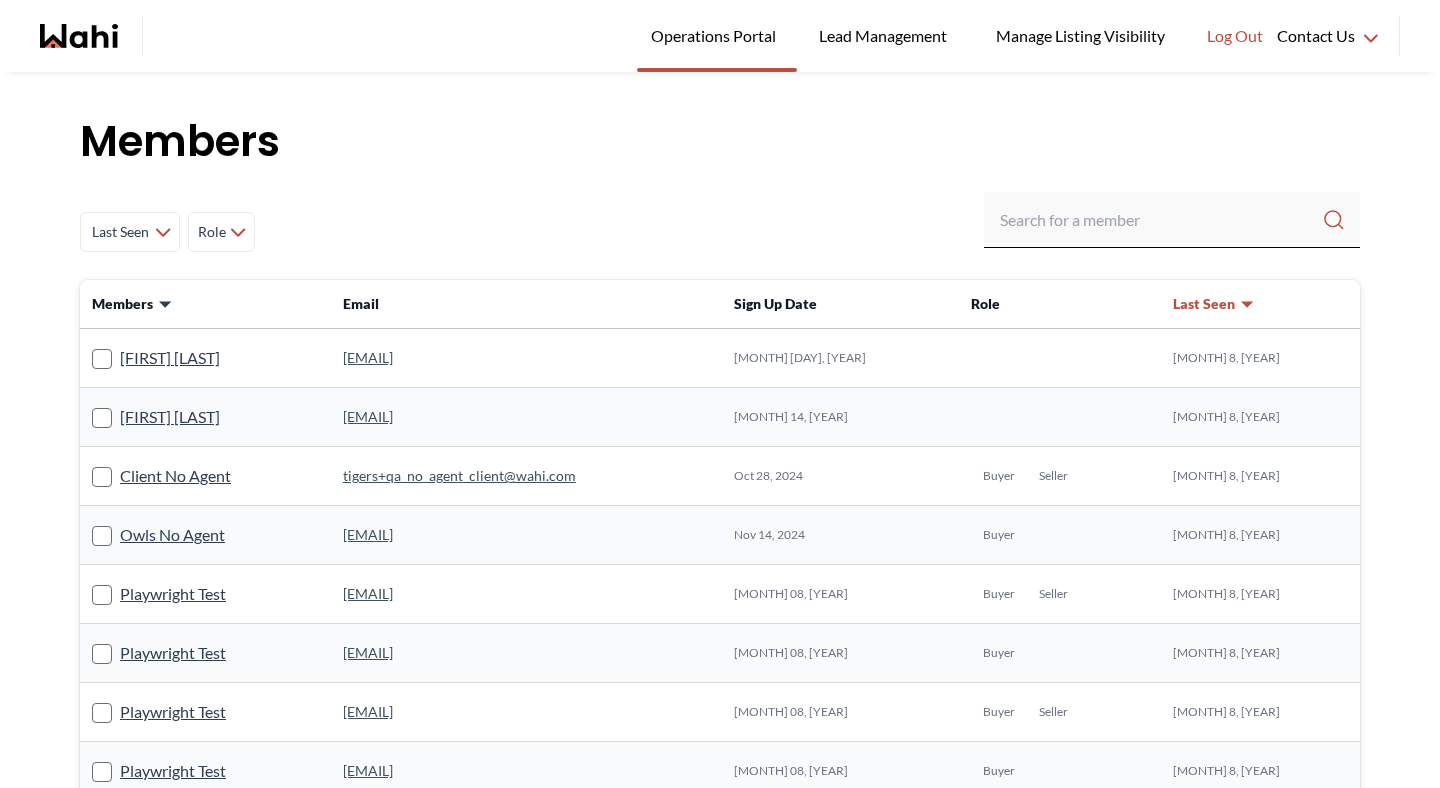 scroll, scrollTop: 0, scrollLeft: 0, axis: both 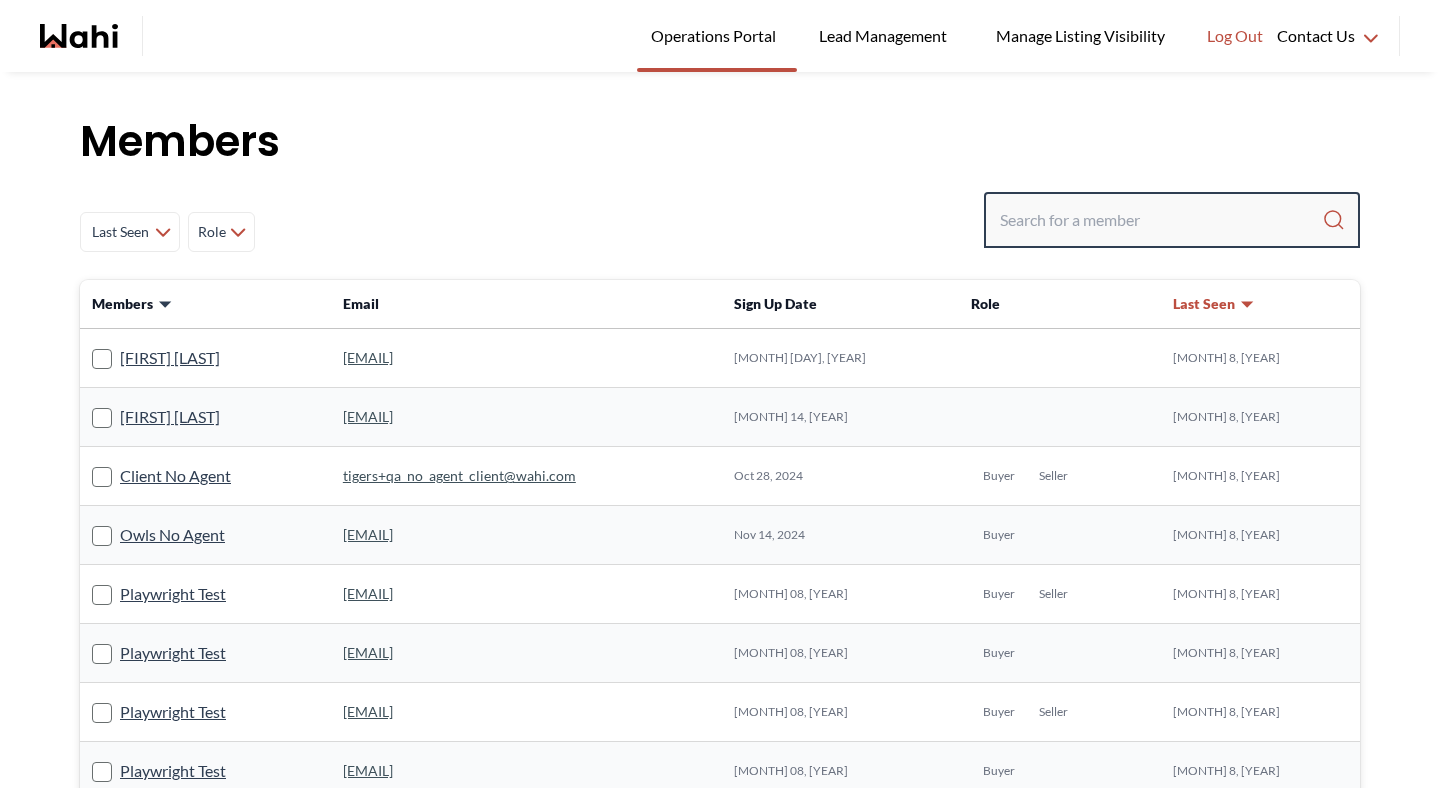click at bounding box center (1161, 220) 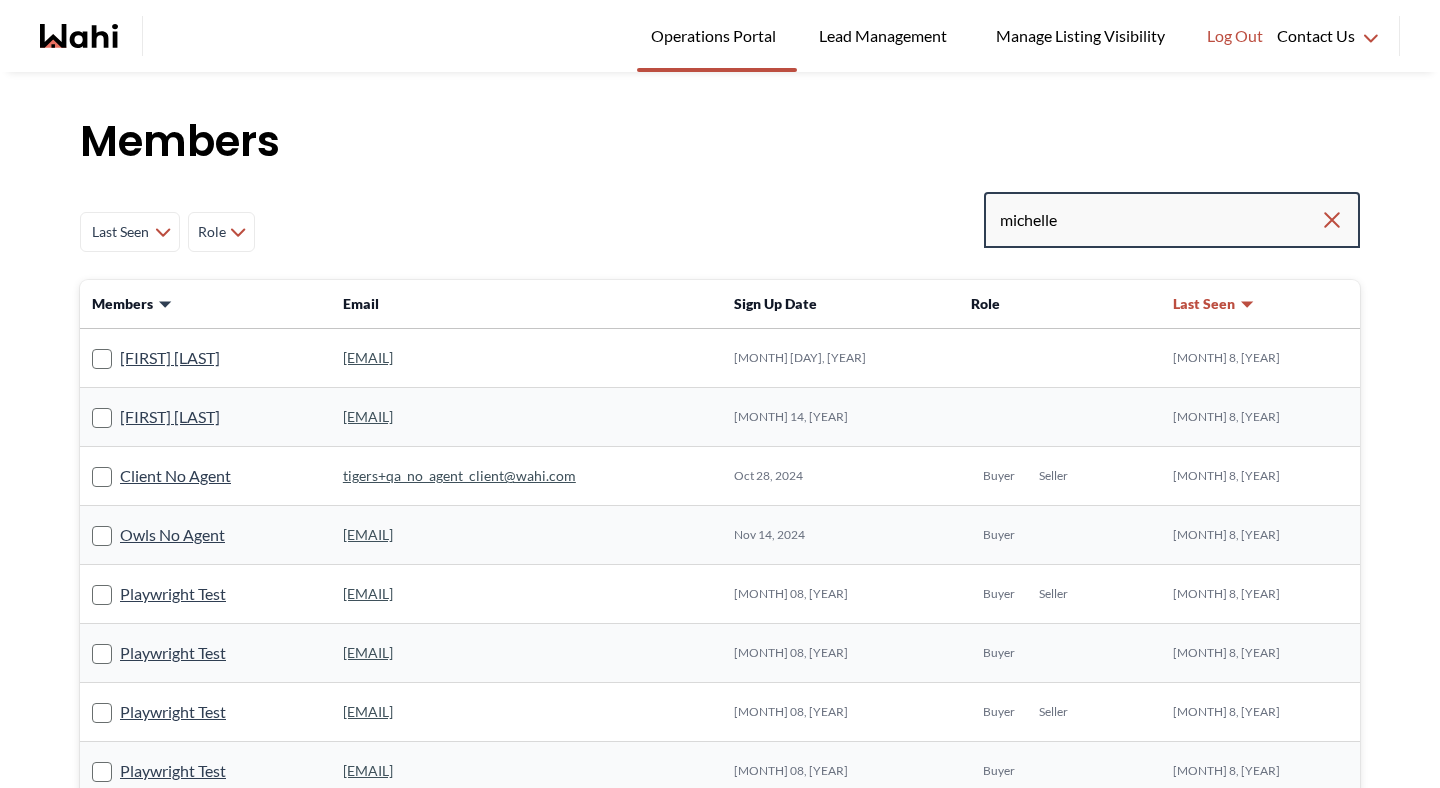 type on "michelle" 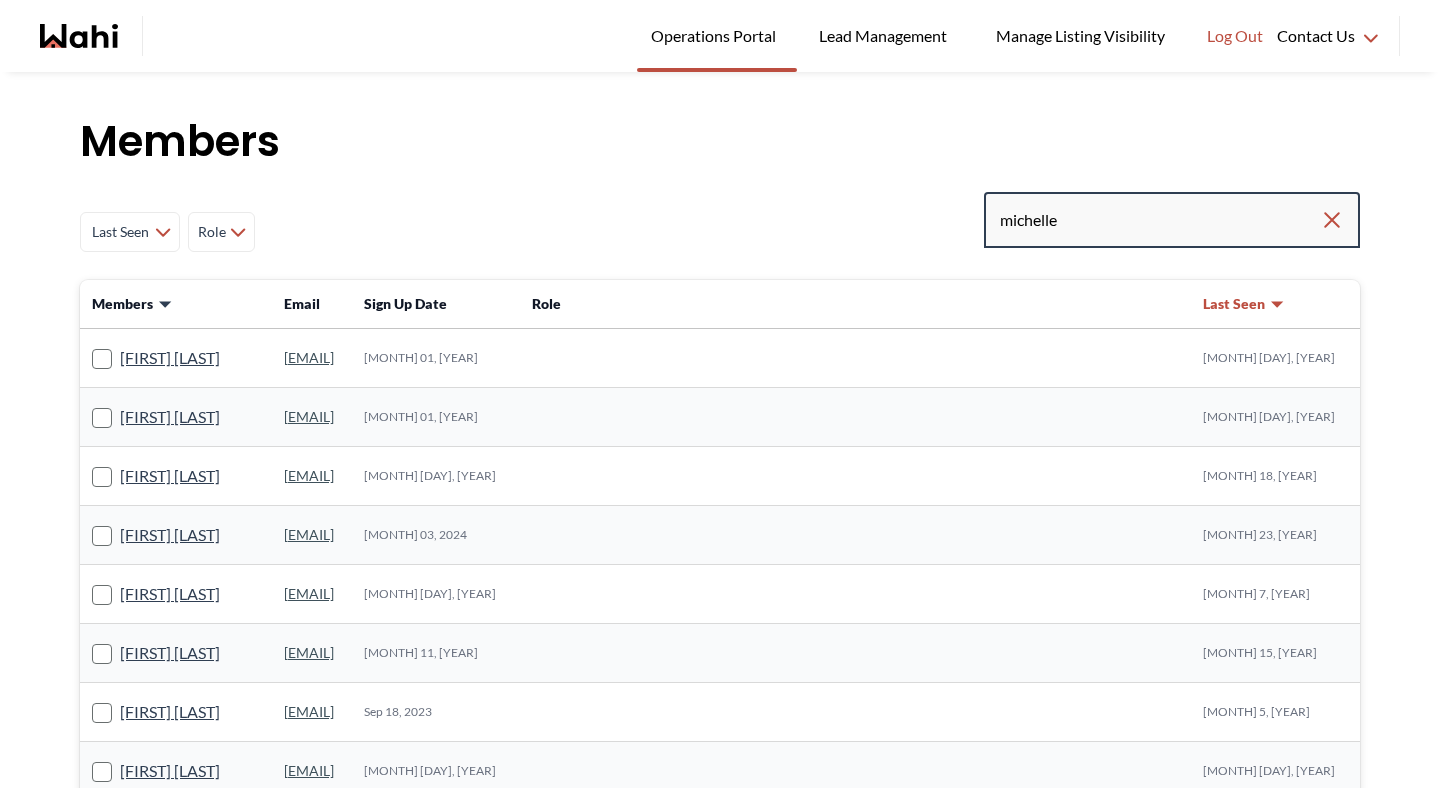 click on "michelle" at bounding box center [1160, 220] 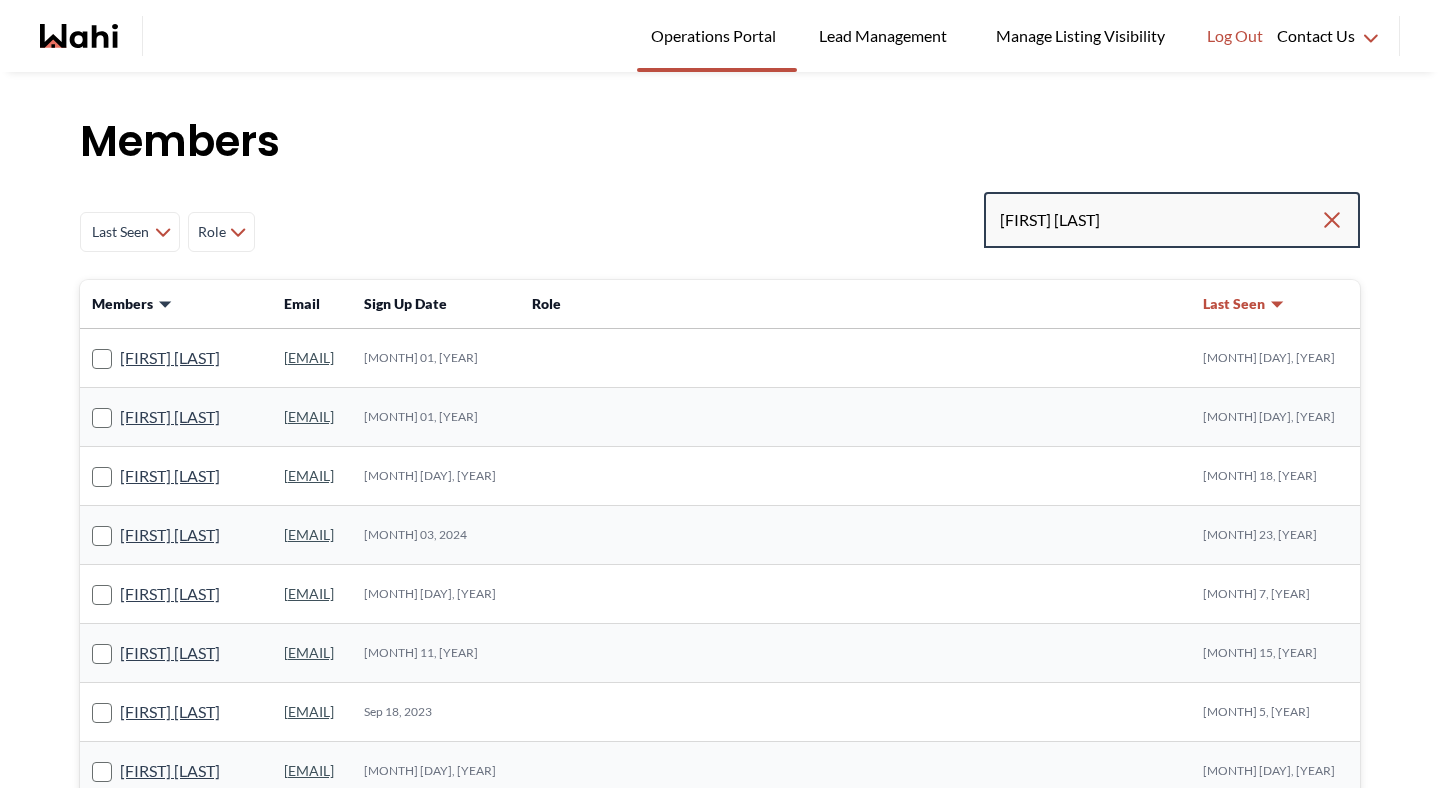 type on "[FIRST] [LAST]" 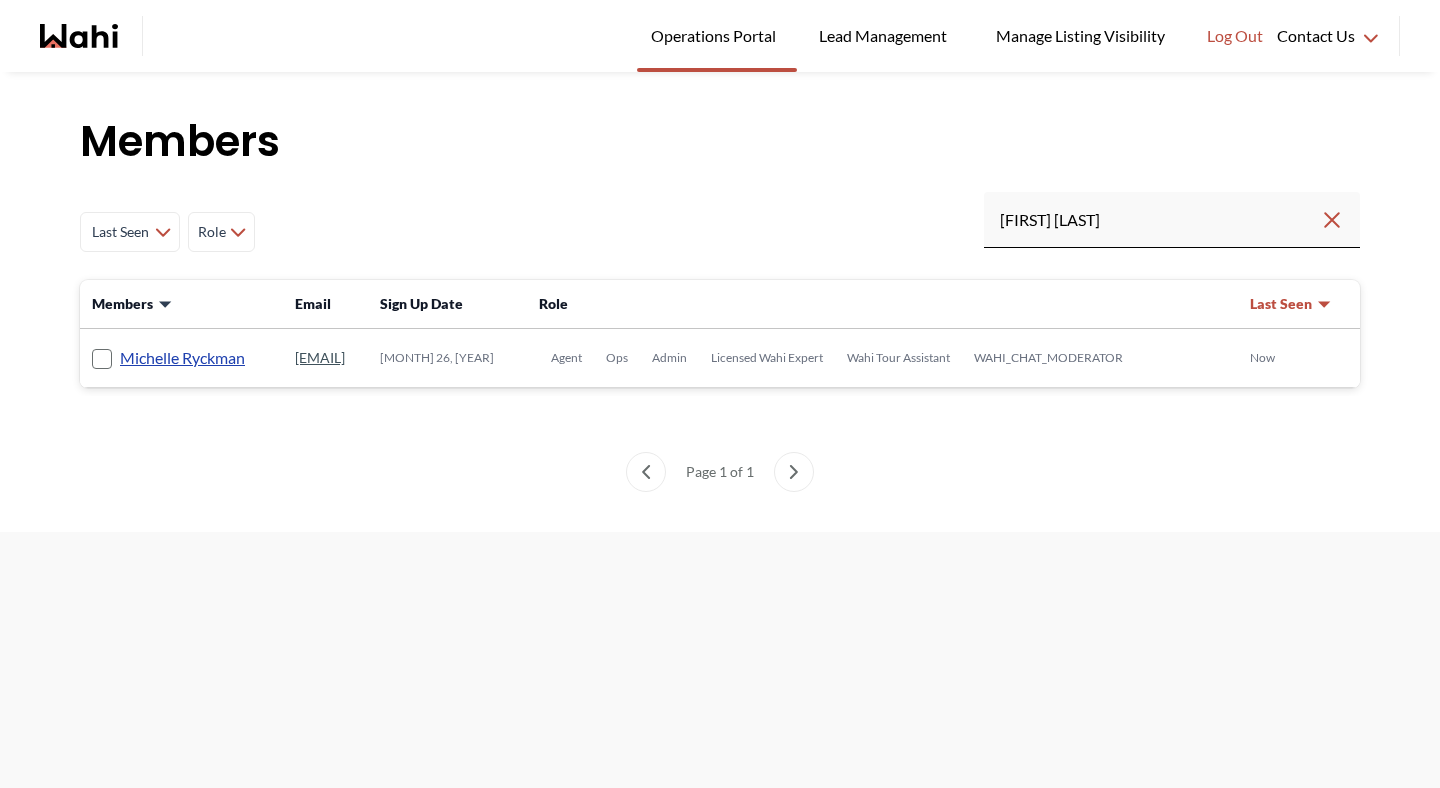 click on "Michelle Ryckman" at bounding box center (182, 358) 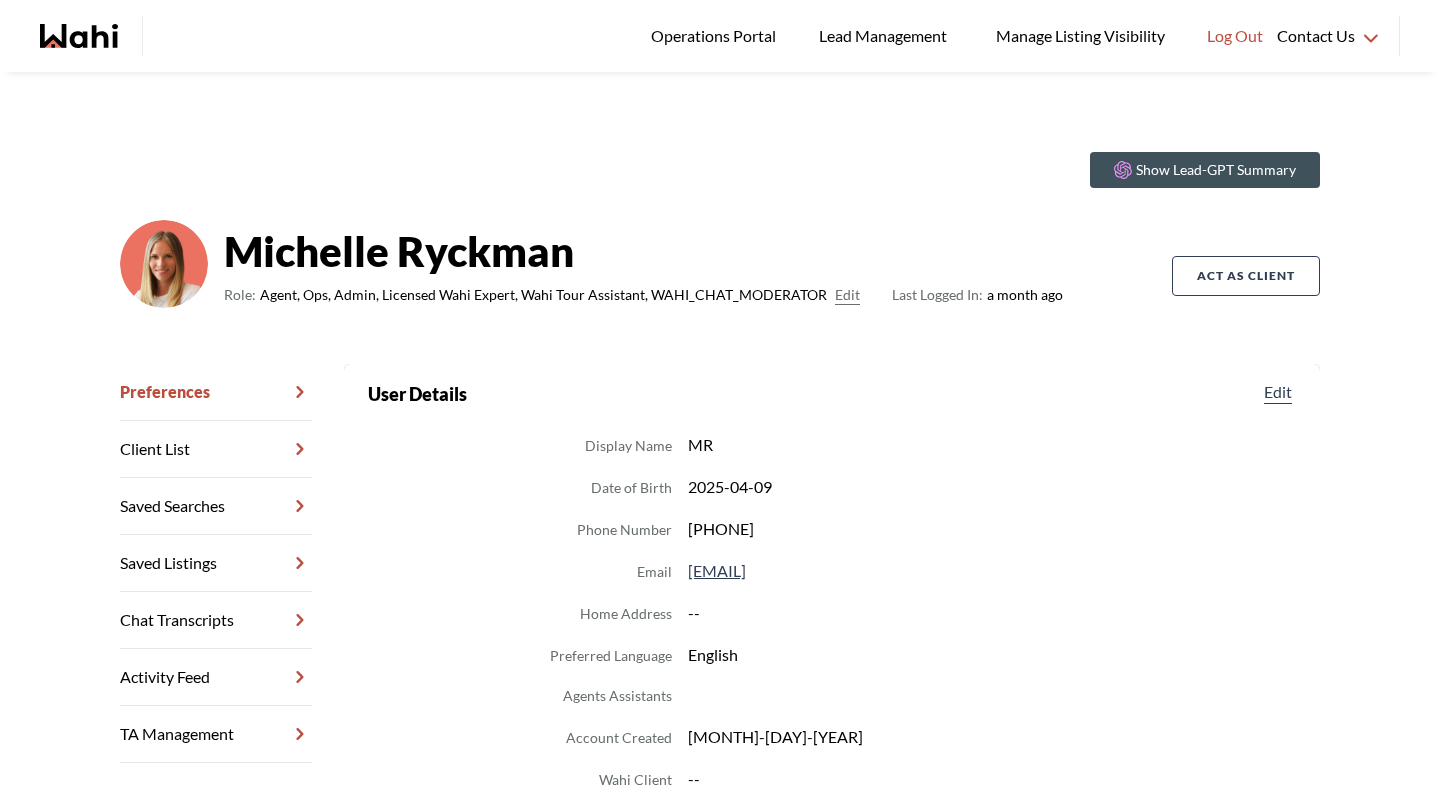 click on "Chat Transcripts" at bounding box center [216, 620] 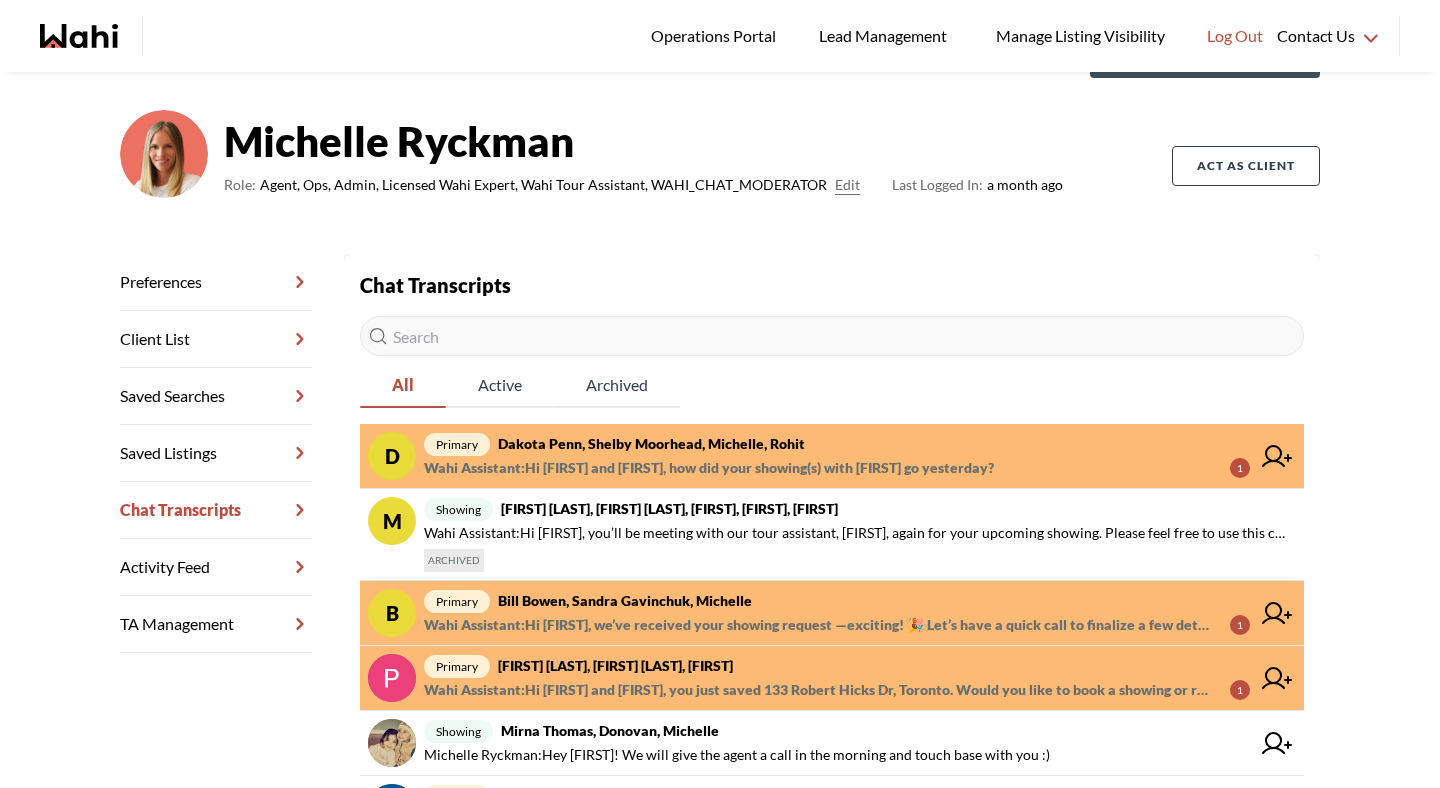 scroll, scrollTop: 142, scrollLeft: 0, axis: vertical 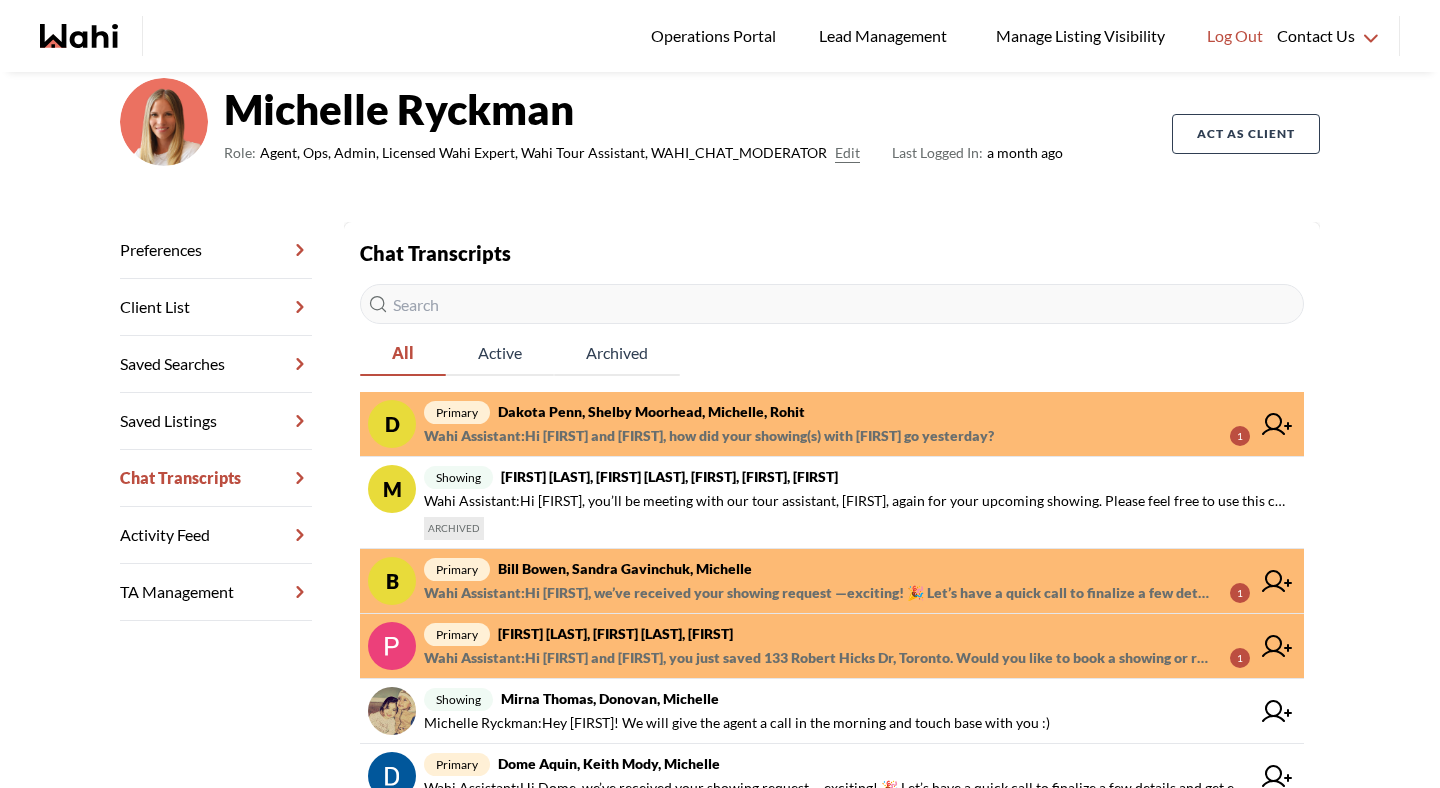 click on "Wahi Assistant : Hi [FIRST] and [FIRST], you just saved 133 Robert Hicks Dr, Toronto. Would you like to book a showing or receive more details, like comparables or neighbourhood insights? https://wahi.com/ca/en/real-estate/on/gta/toronto/north-york/willowdale/133-robert-hicks-dr-toronto-m2r3r2-ontario-canada" at bounding box center (819, 658) 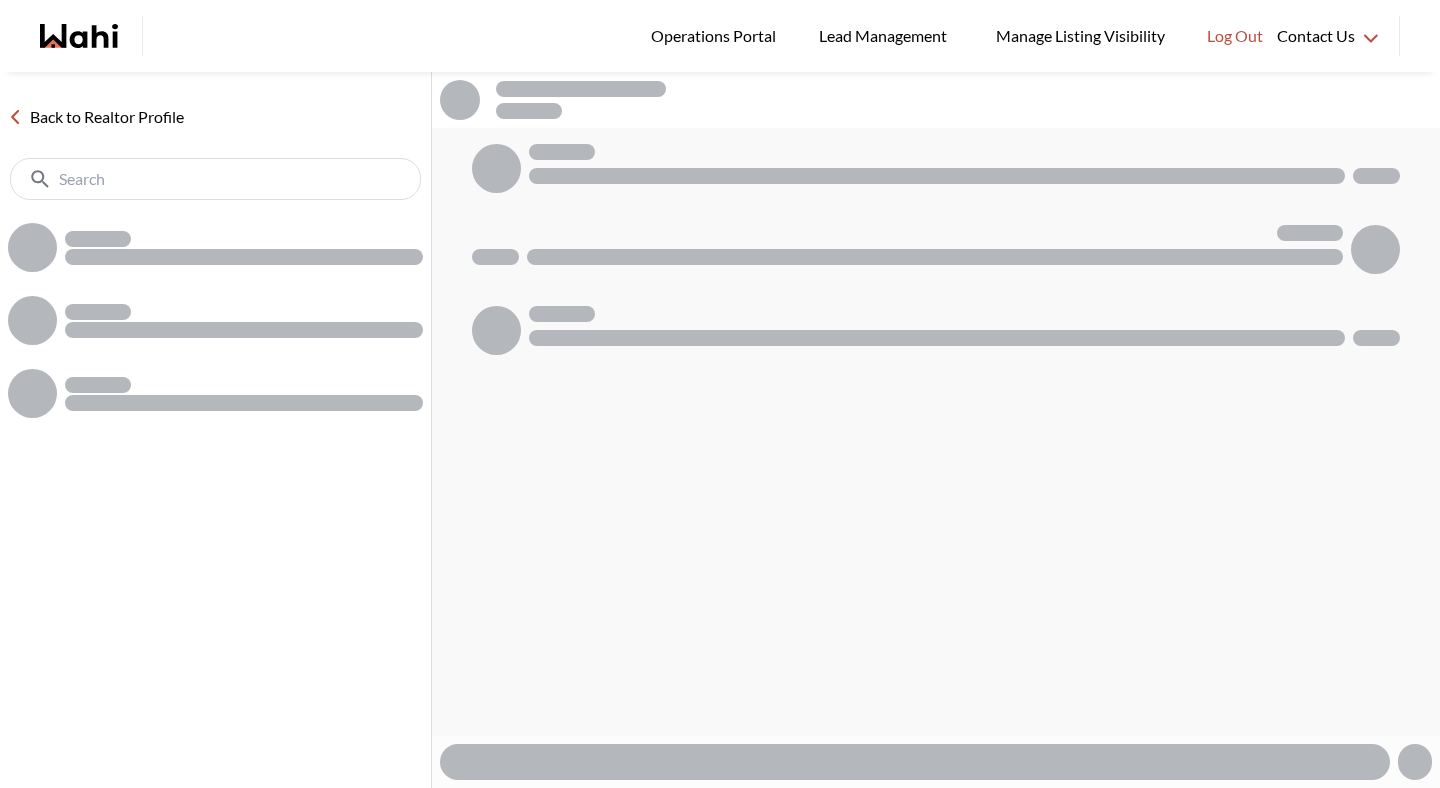 scroll, scrollTop: 0, scrollLeft: 0, axis: both 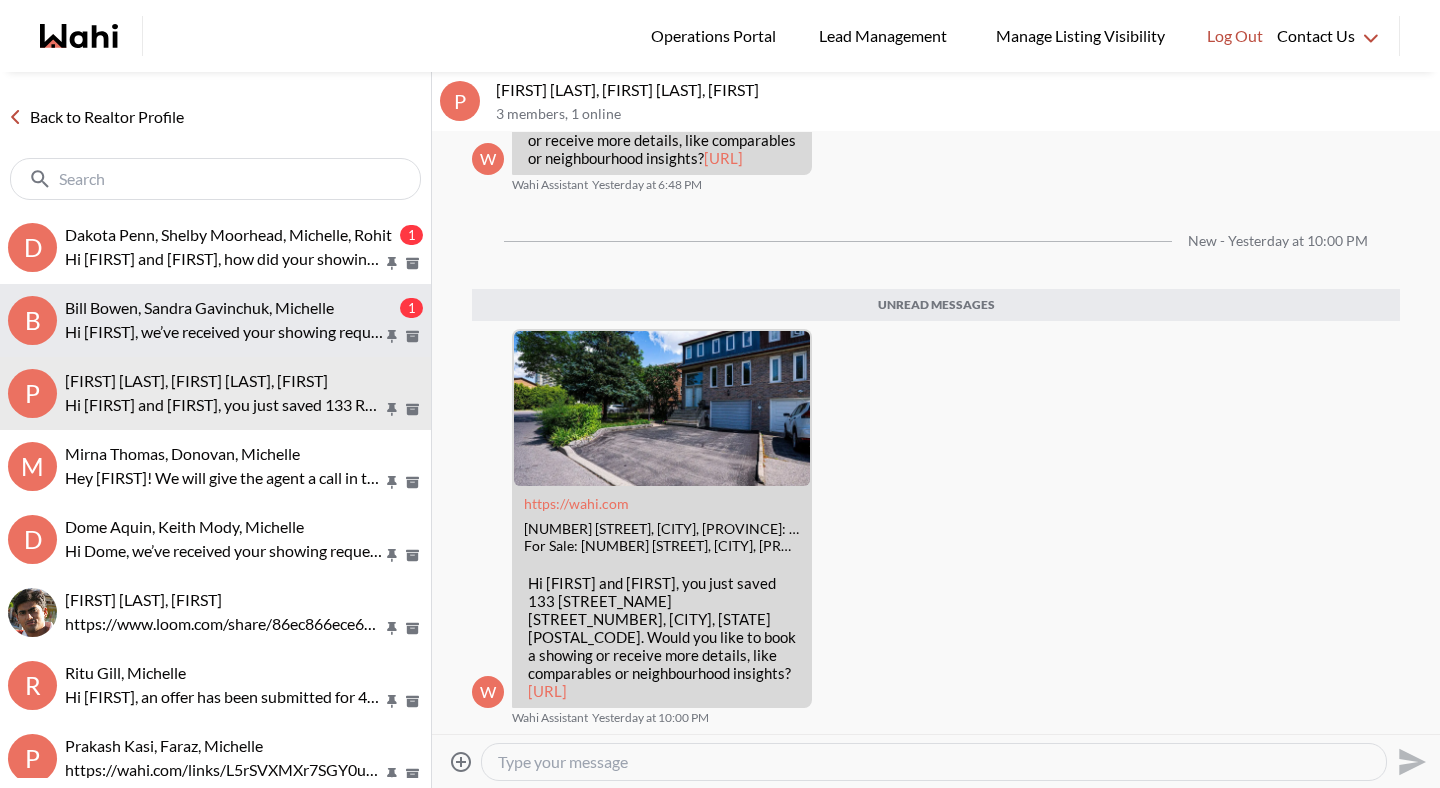 click on "Hi [FIRST], we’ve received your showing request —exciting! 🎉 Let’s have a quick call to finalize a few details and get everything set up. What time works best?" at bounding box center [224, 332] 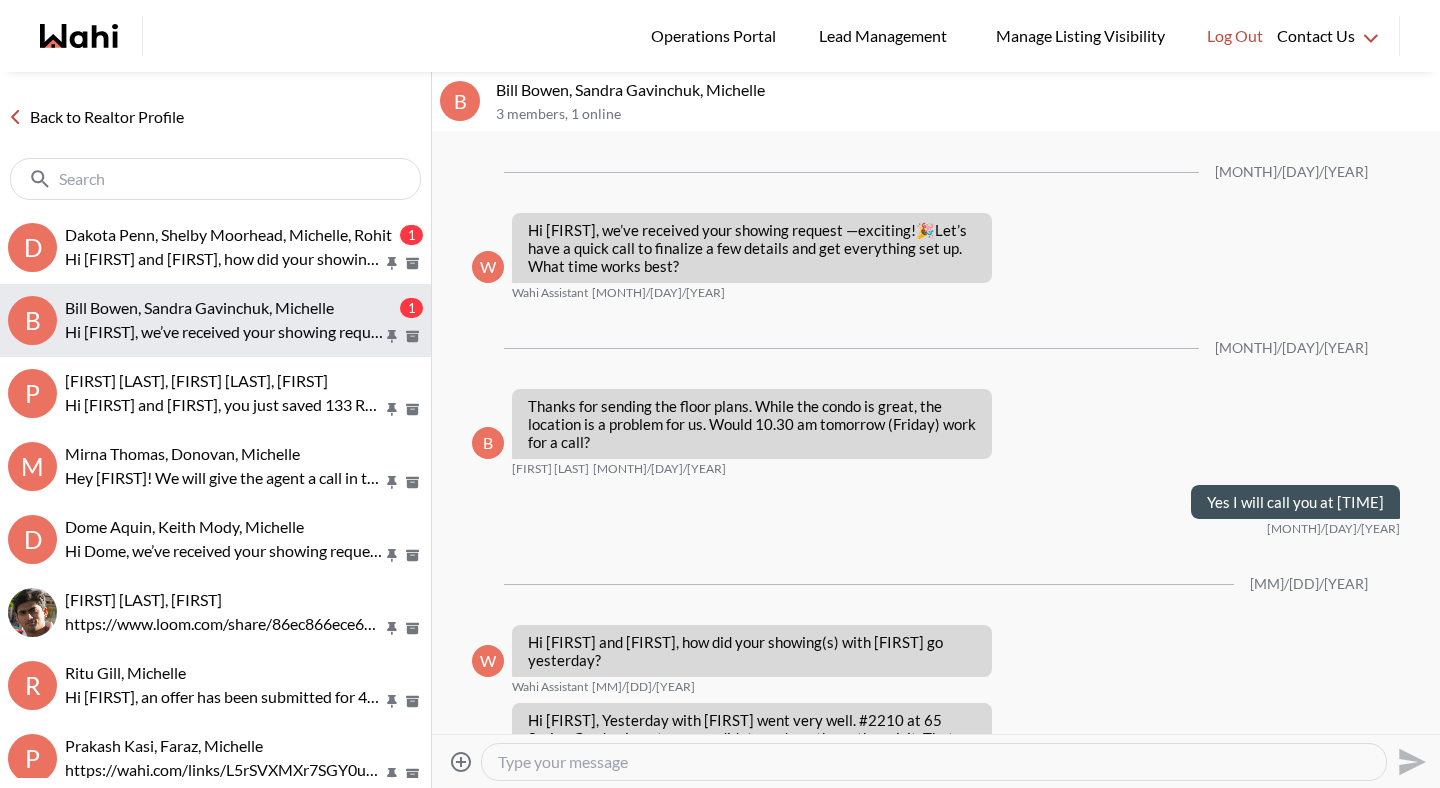 scroll, scrollTop: 2378, scrollLeft: 0, axis: vertical 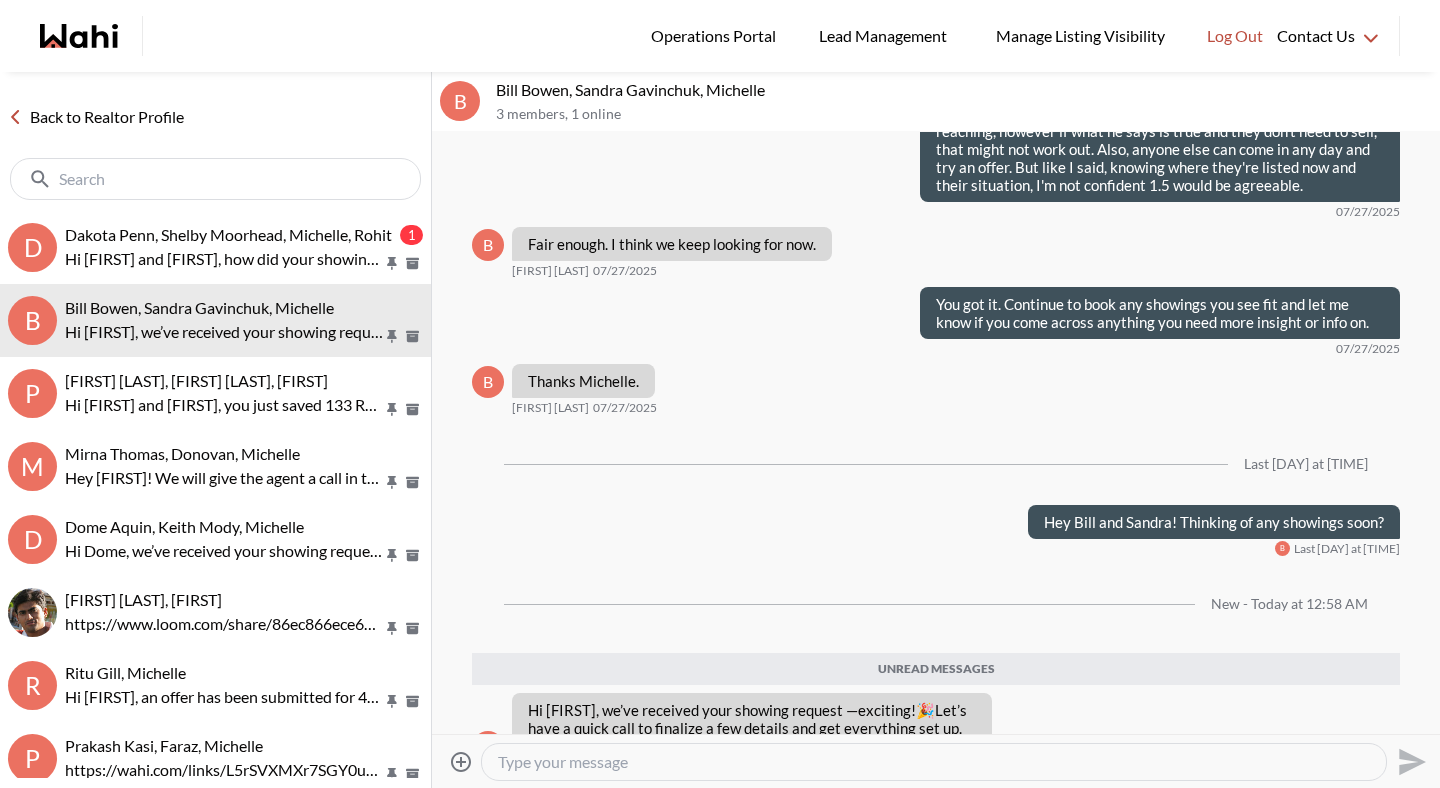 click at bounding box center [934, 762] 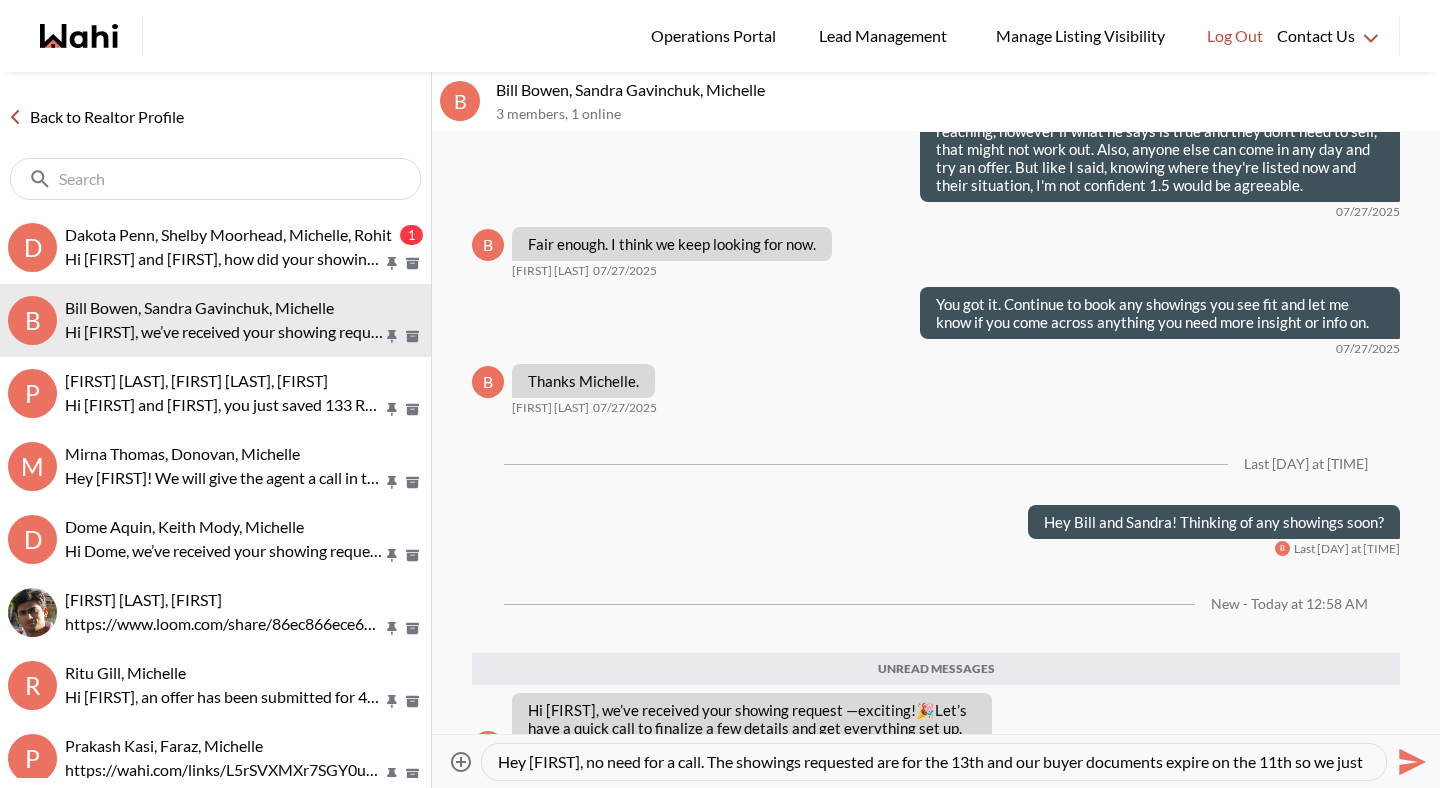 scroll, scrollTop: 19, scrollLeft: 0, axis: vertical 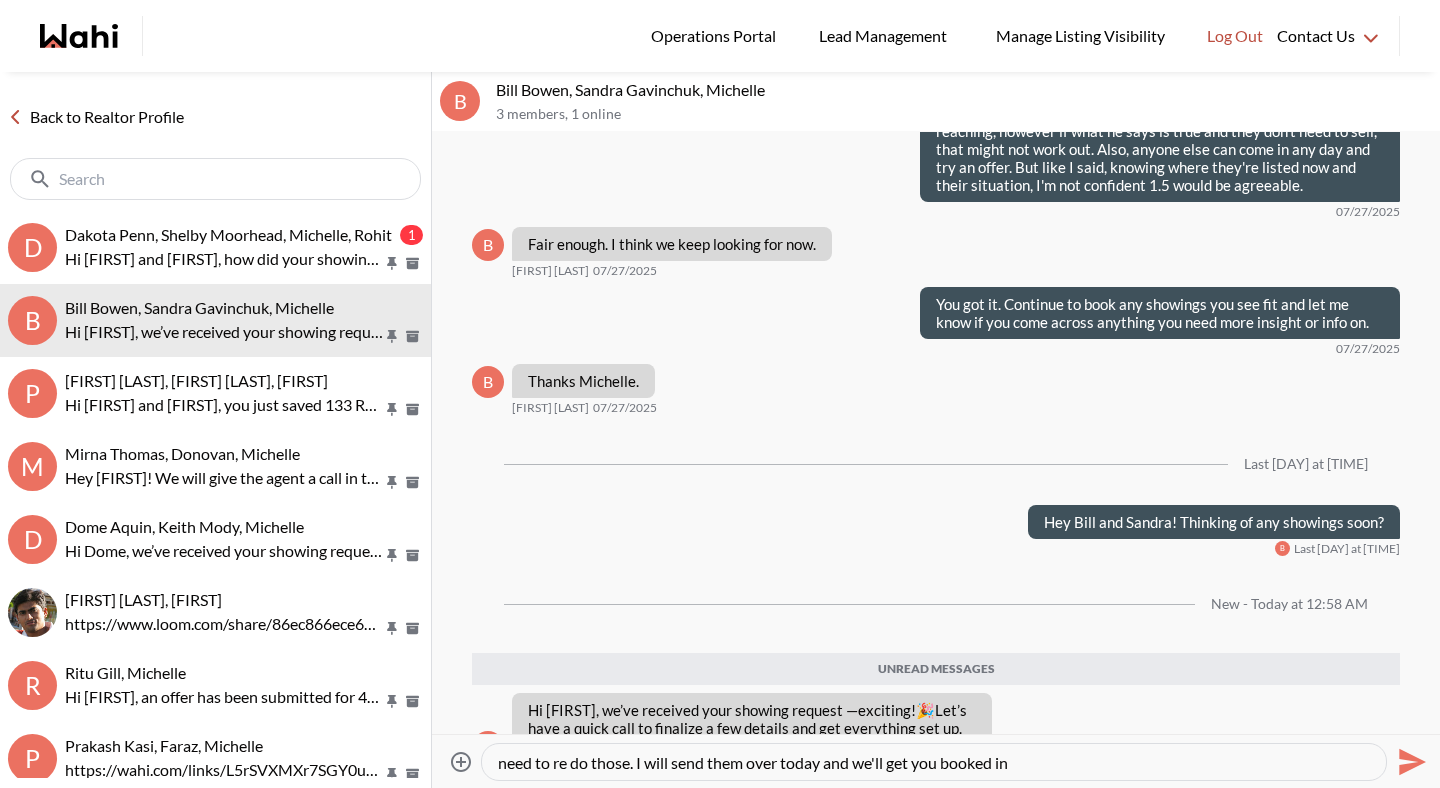 type on "Hey [FIRST], no need for a call. The showings requested are for the 13th and our buyer documents expire on the 11th so we just need to re do those. I will send them over today and we'll get you booked in." 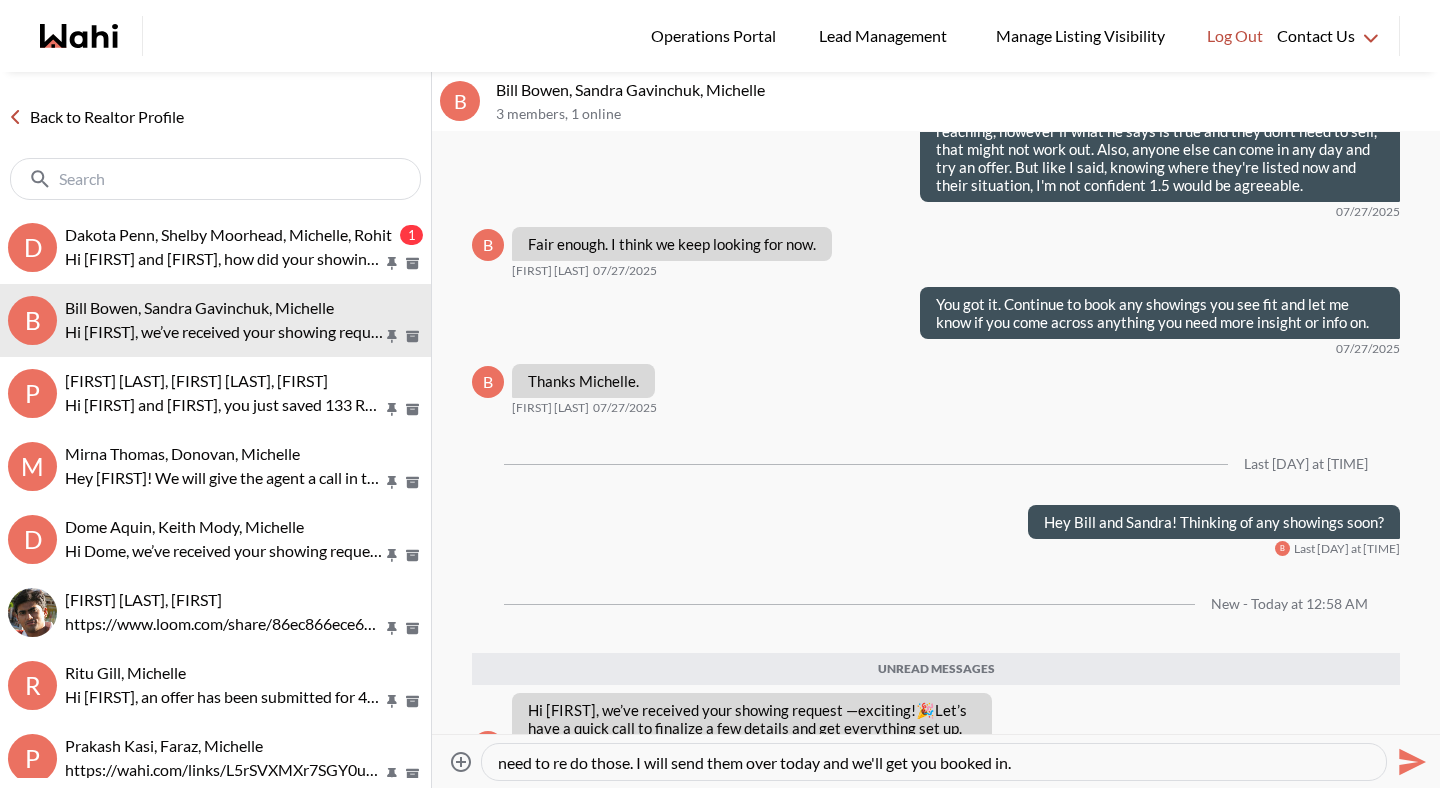 type 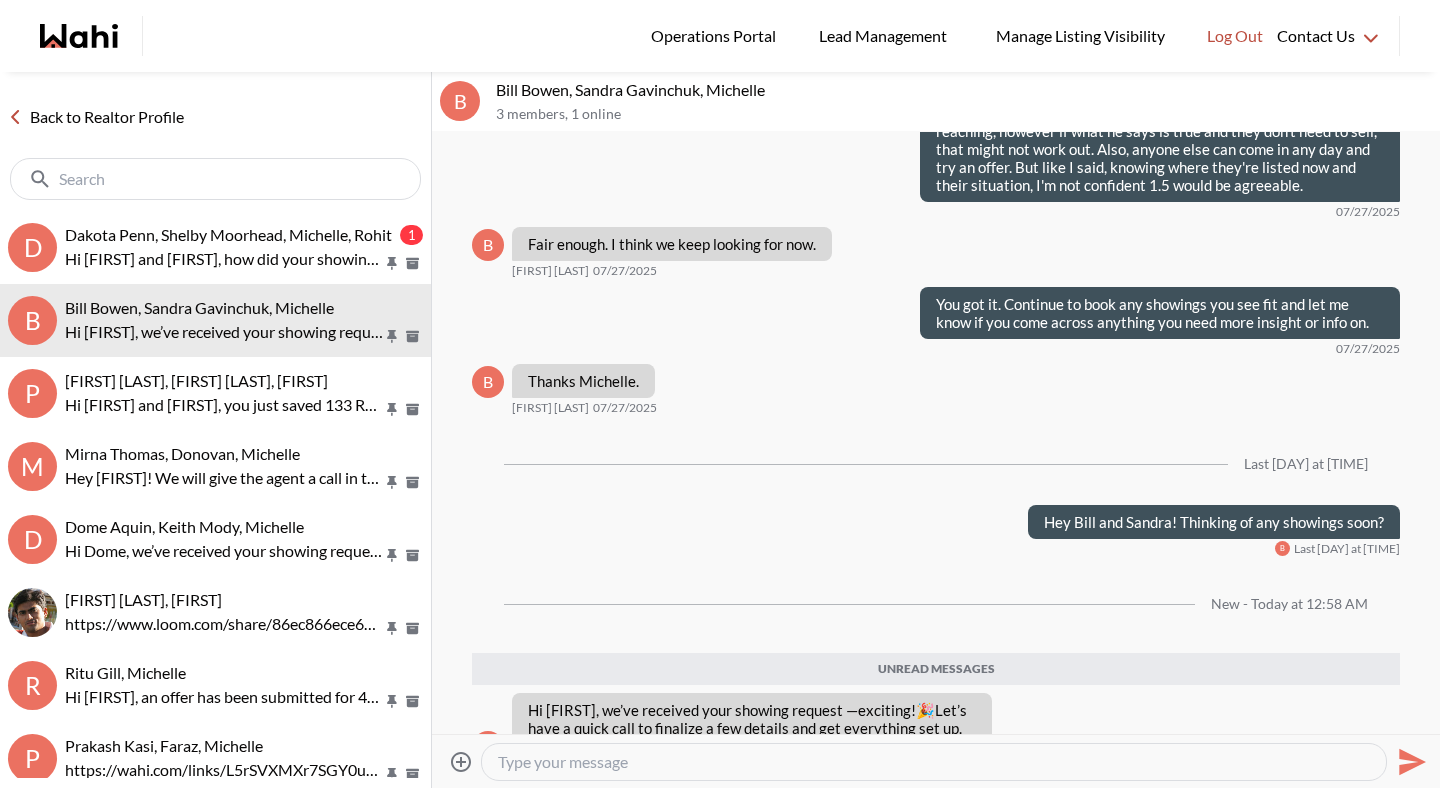 scroll, scrollTop: 2474, scrollLeft: 0, axis: vertical 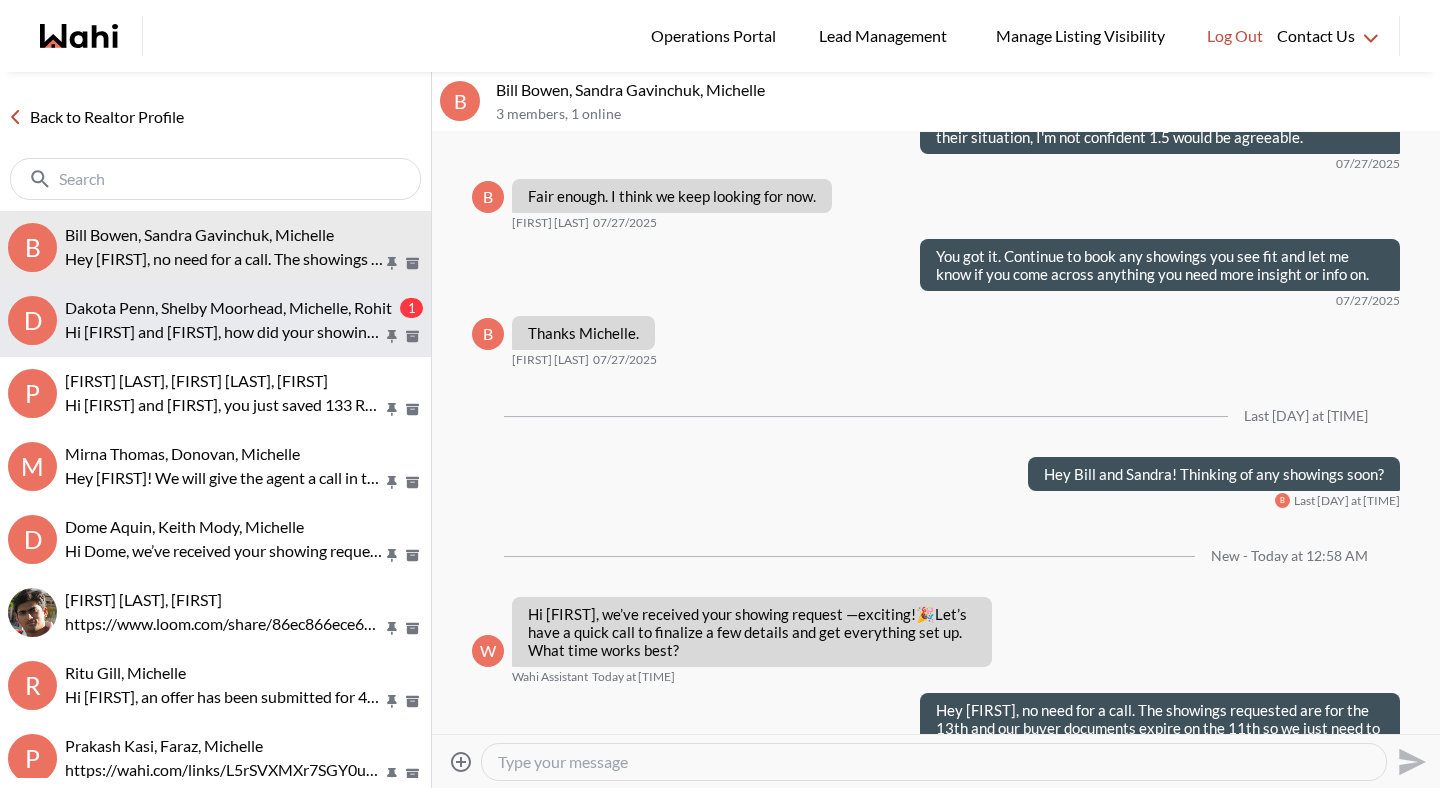 click on "Hi [FIRST] and [FIRST], how did your showing(s) with [FIRST] go yesterday?" at bounding box center [224, 332] 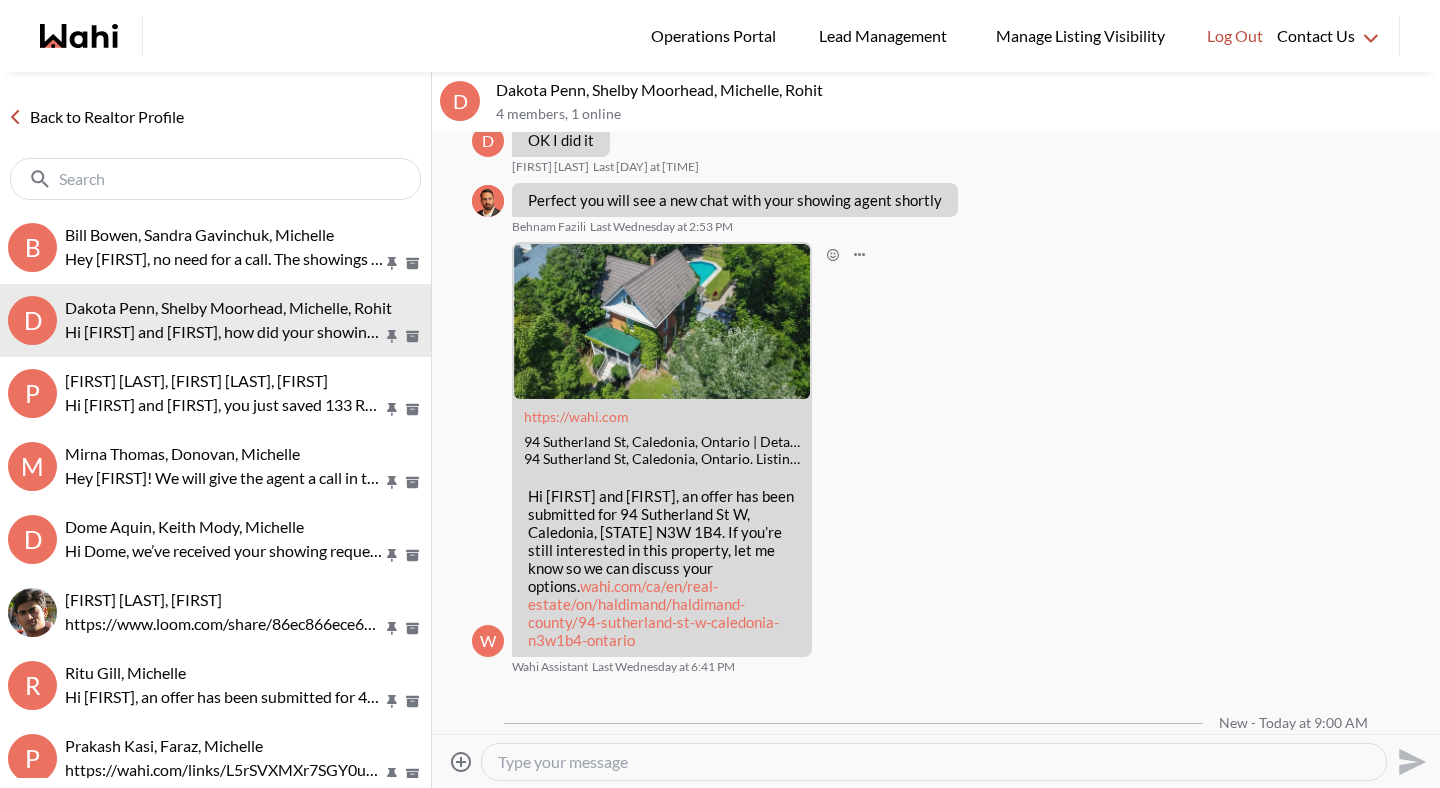 scroll, scrollTop: 4121, scrollLeft: 0, axis: vertical 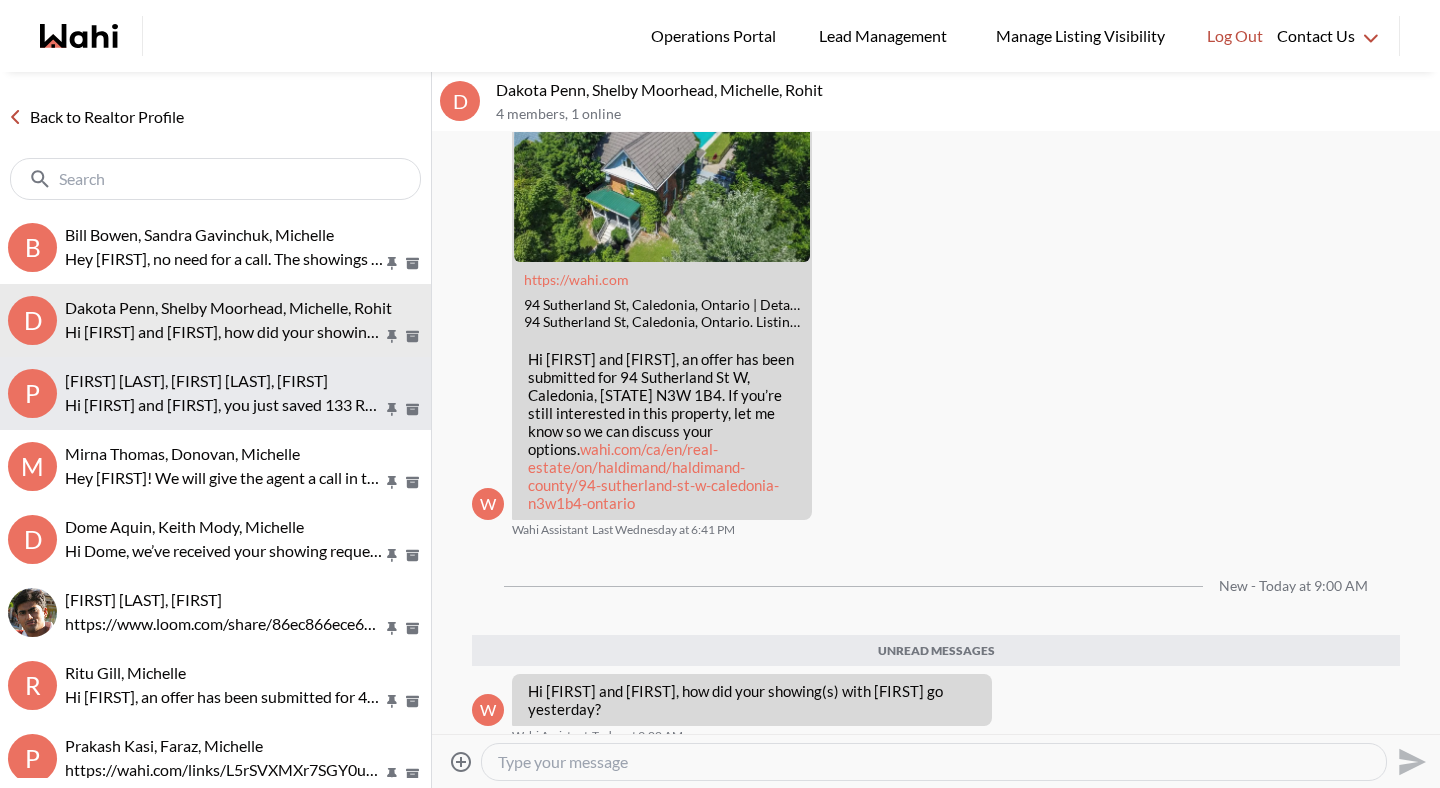 click on "[FIRST] [LAST], [FIRST] [LAST], [FIRST]" at bounding box center [196, 380] 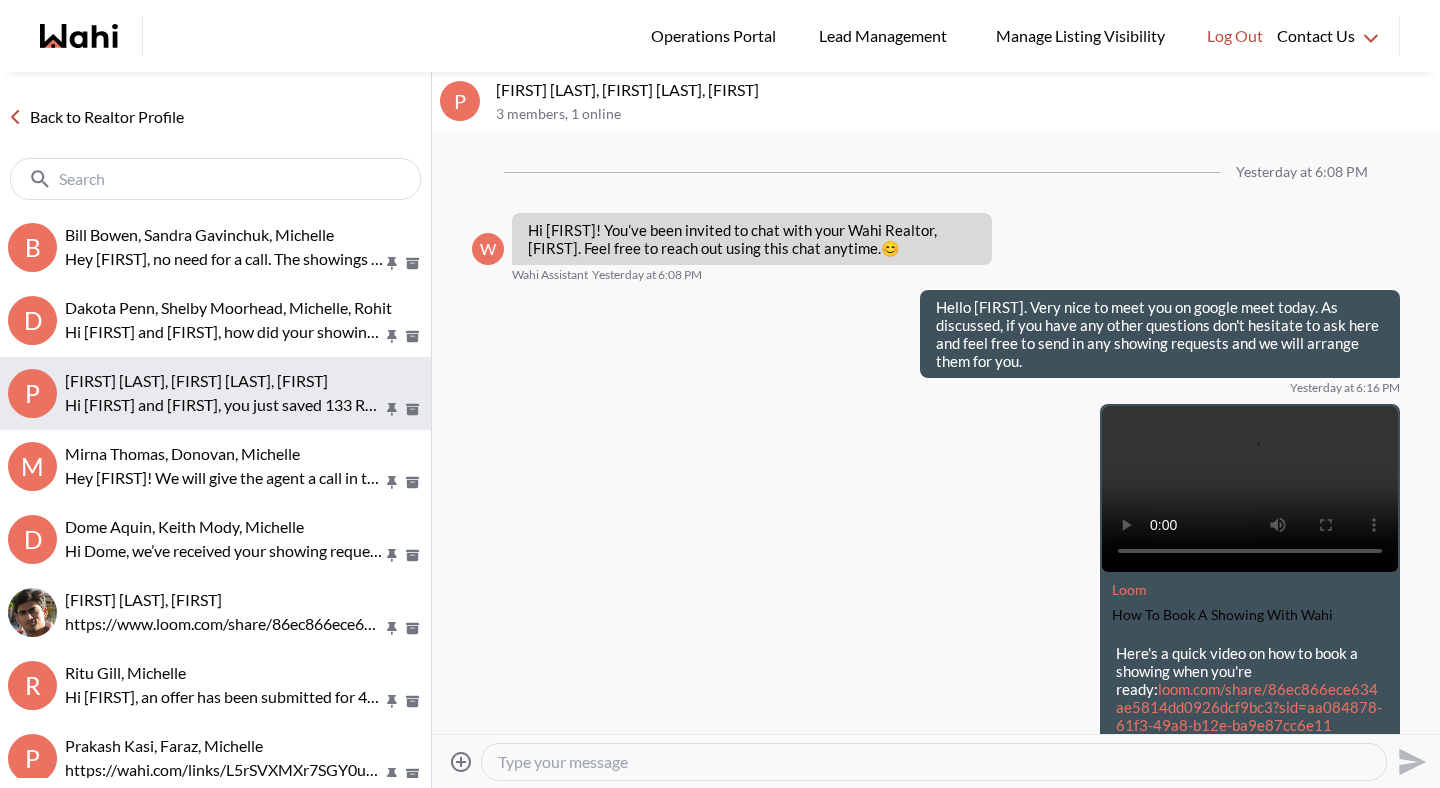 scroll, scrollTop: 899, scrollLeft: 0, axis: vertical 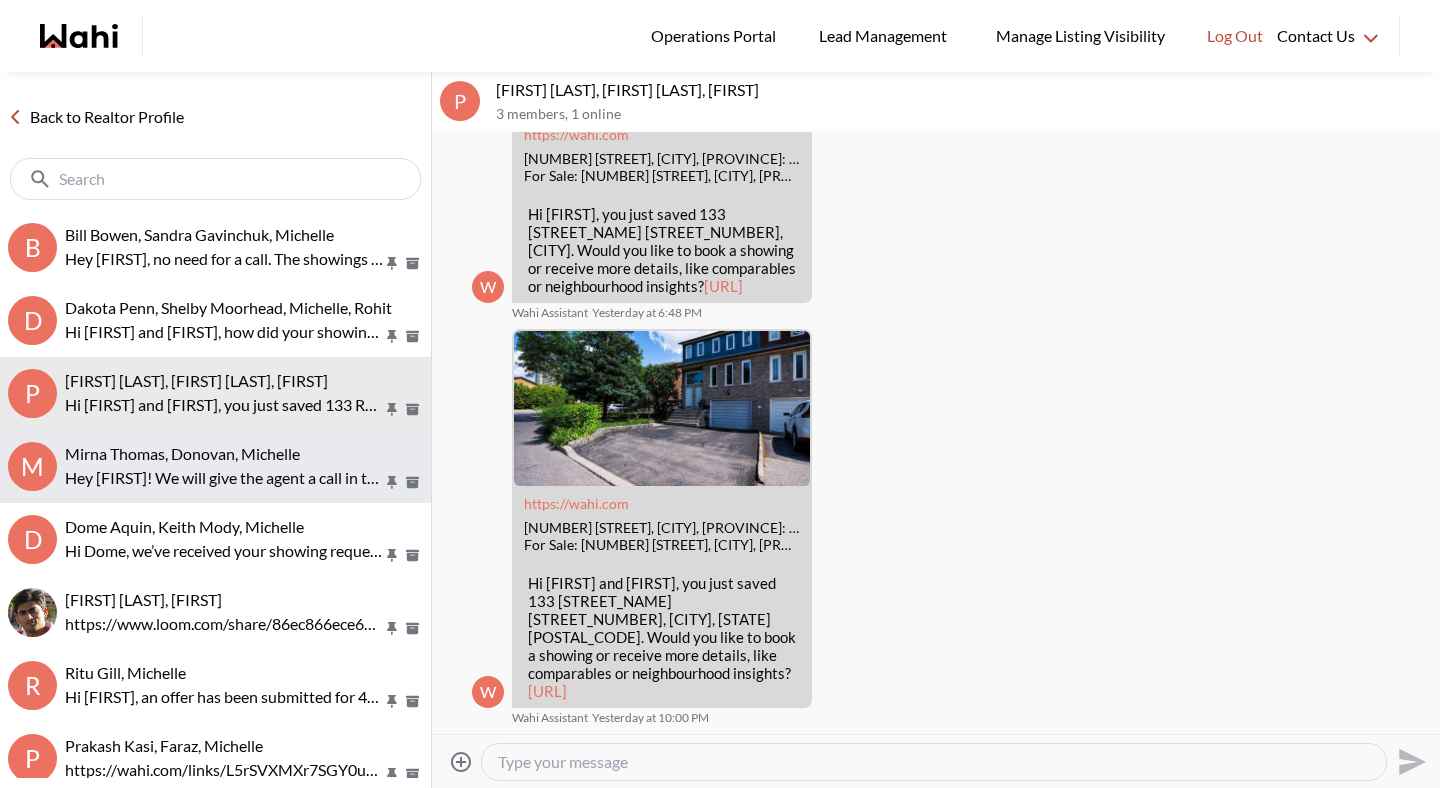 click on "Mirna Thomas, Donovan, Michelle" at bounding box center (182, 453) 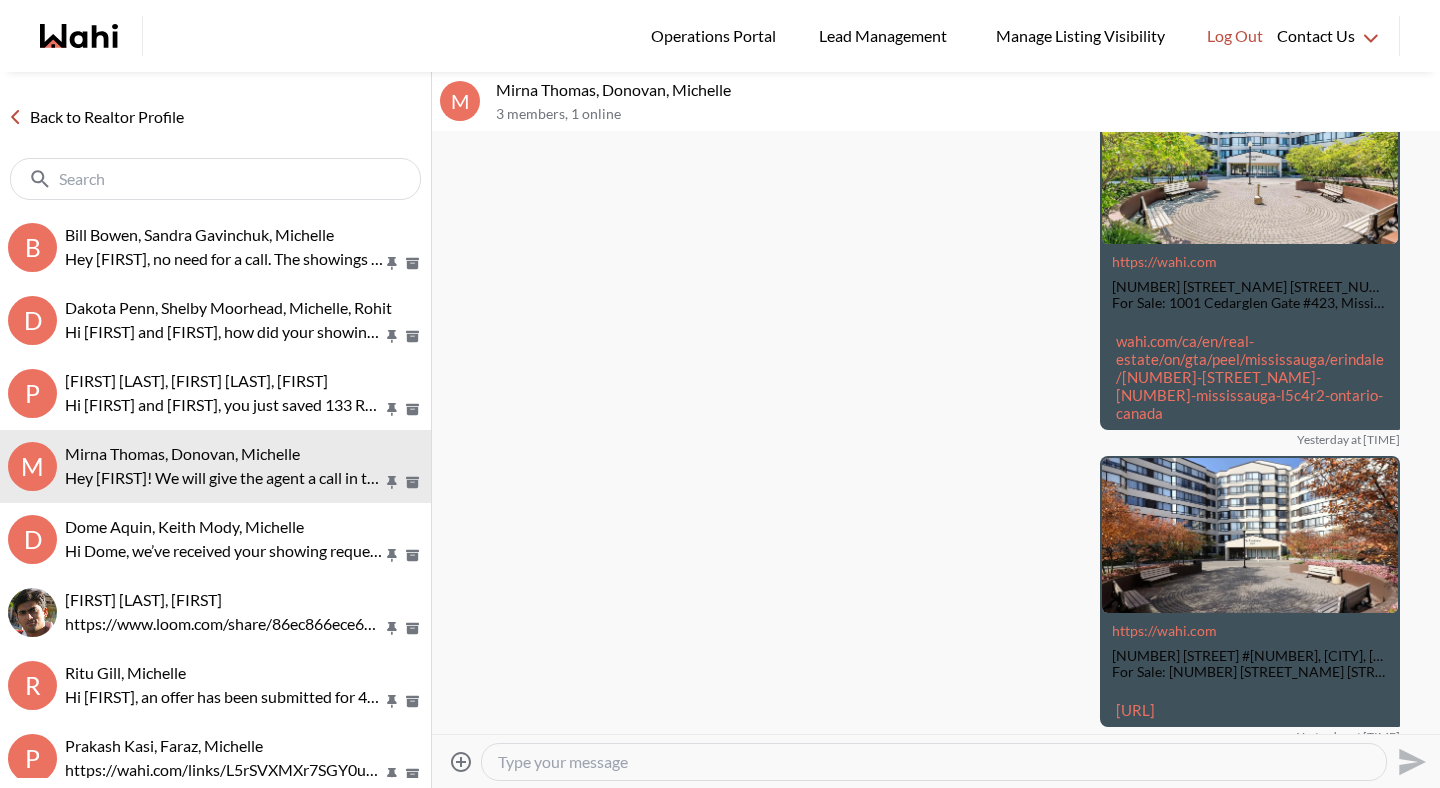 scroll, scrollTop: 1417, scrollLeft: 0, axis: vertical 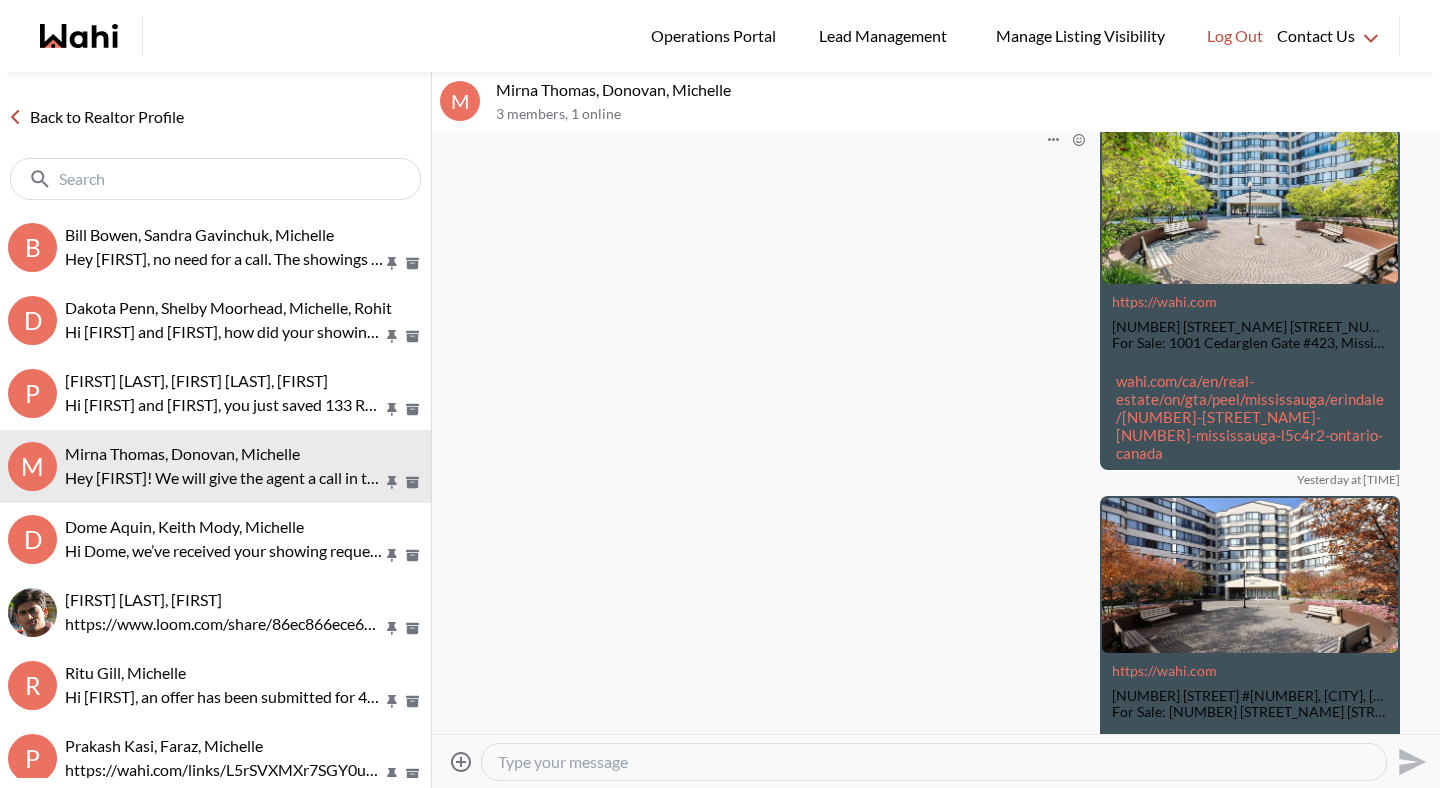 click on "wahi.com/ca/en/real-estate/on/gta/peel/mississauga/erindale/[NUMBER]-[STREET_NAME]-[NUMBER]-mississauga-l5c4r2-ontario-canada" at bounding box center [1250, 417] 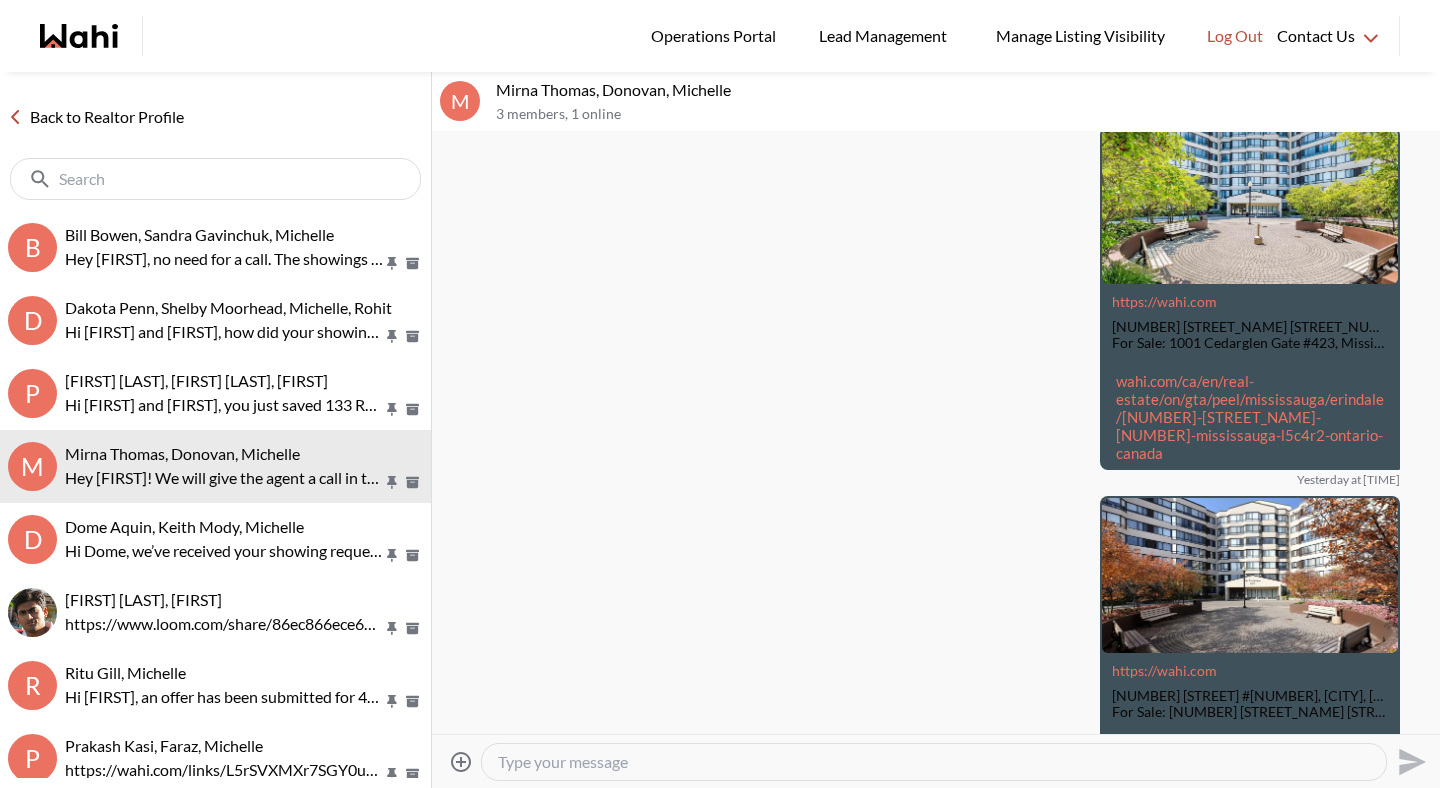 click on "Back to Realtor Profile" at bounding box center [96, 117] 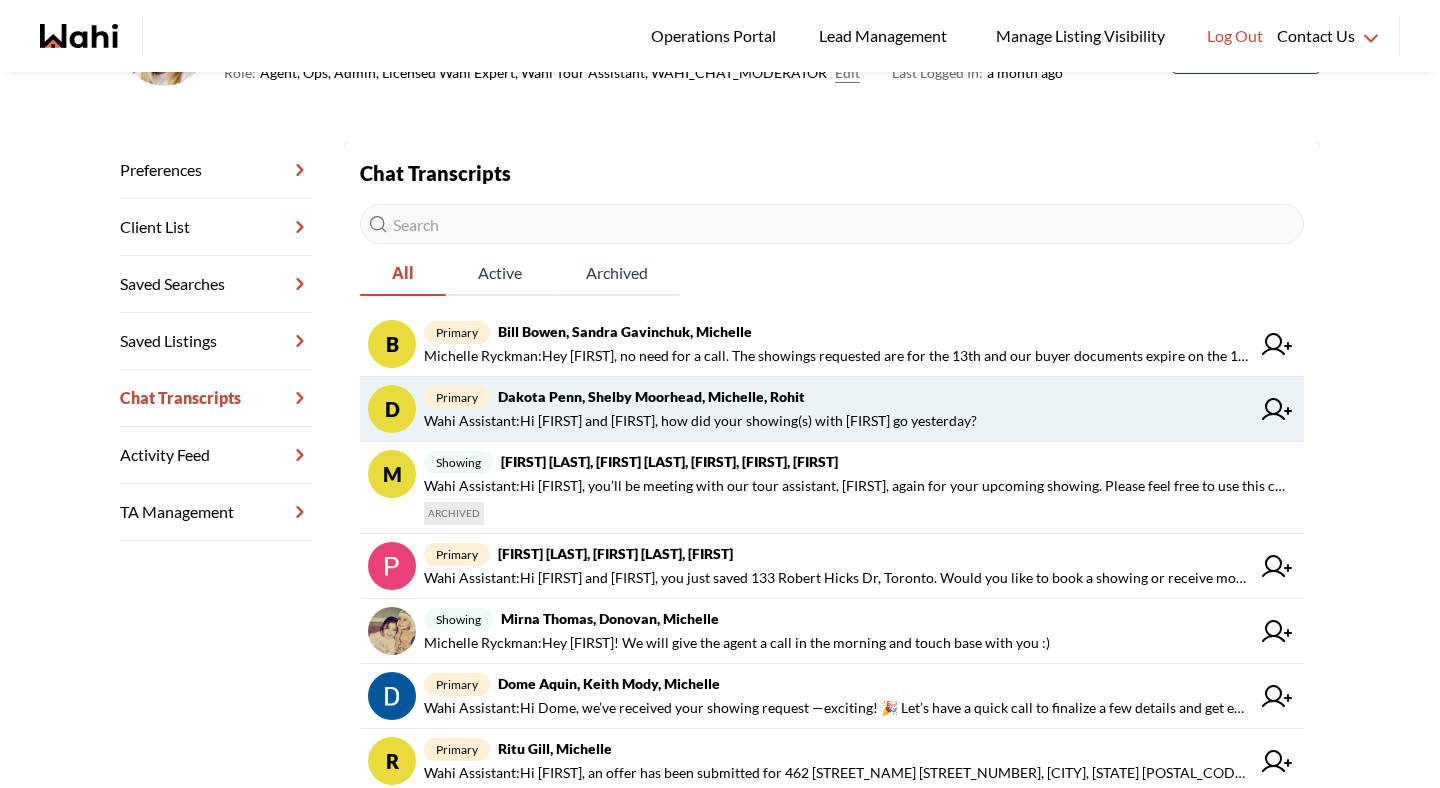 scroll, scrollTop: 0, scrollLeft: 0, axis: both 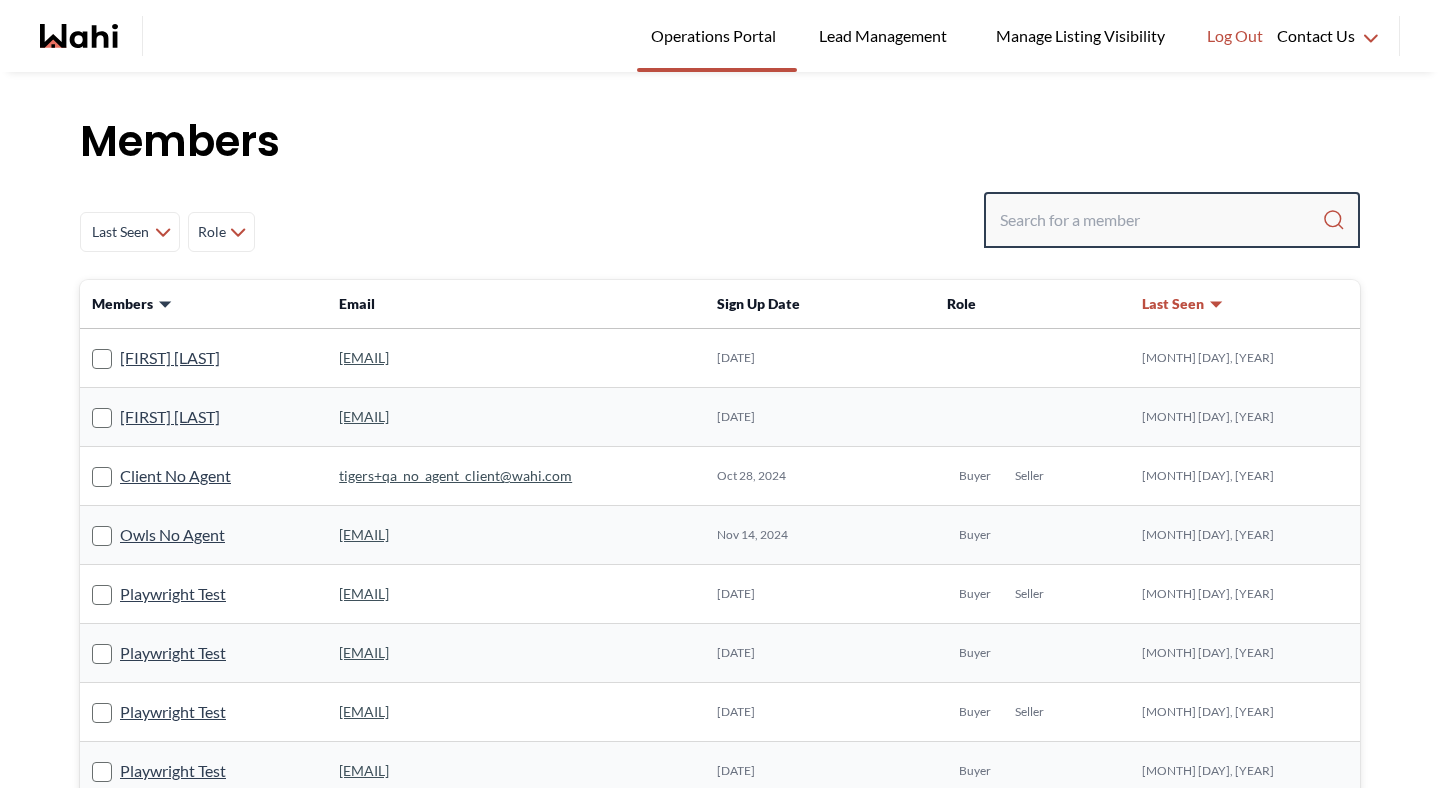 click at bounding box center [1161, 220] 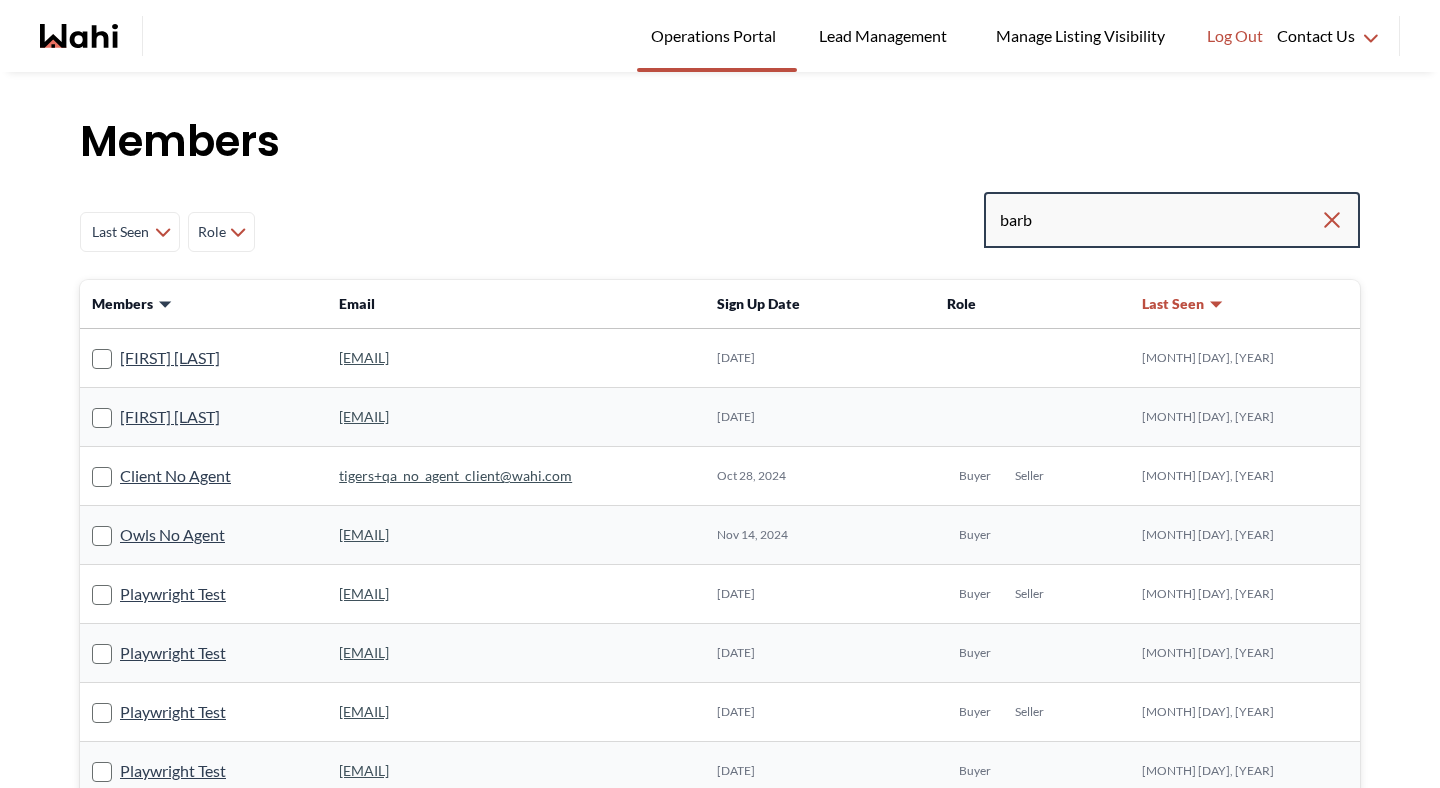type on "barb" 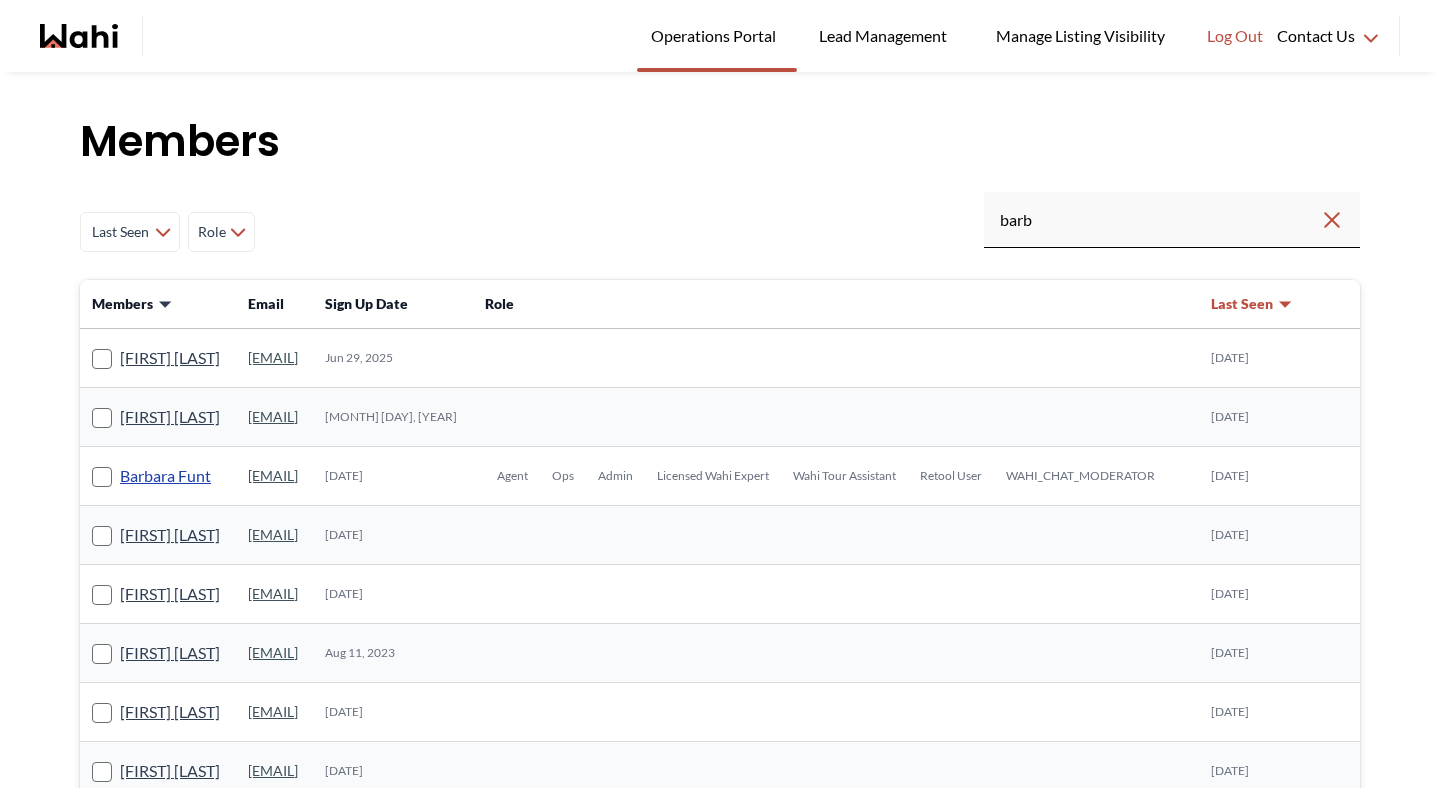 click on "Barbara Funt" at bounding box center (165, 476) 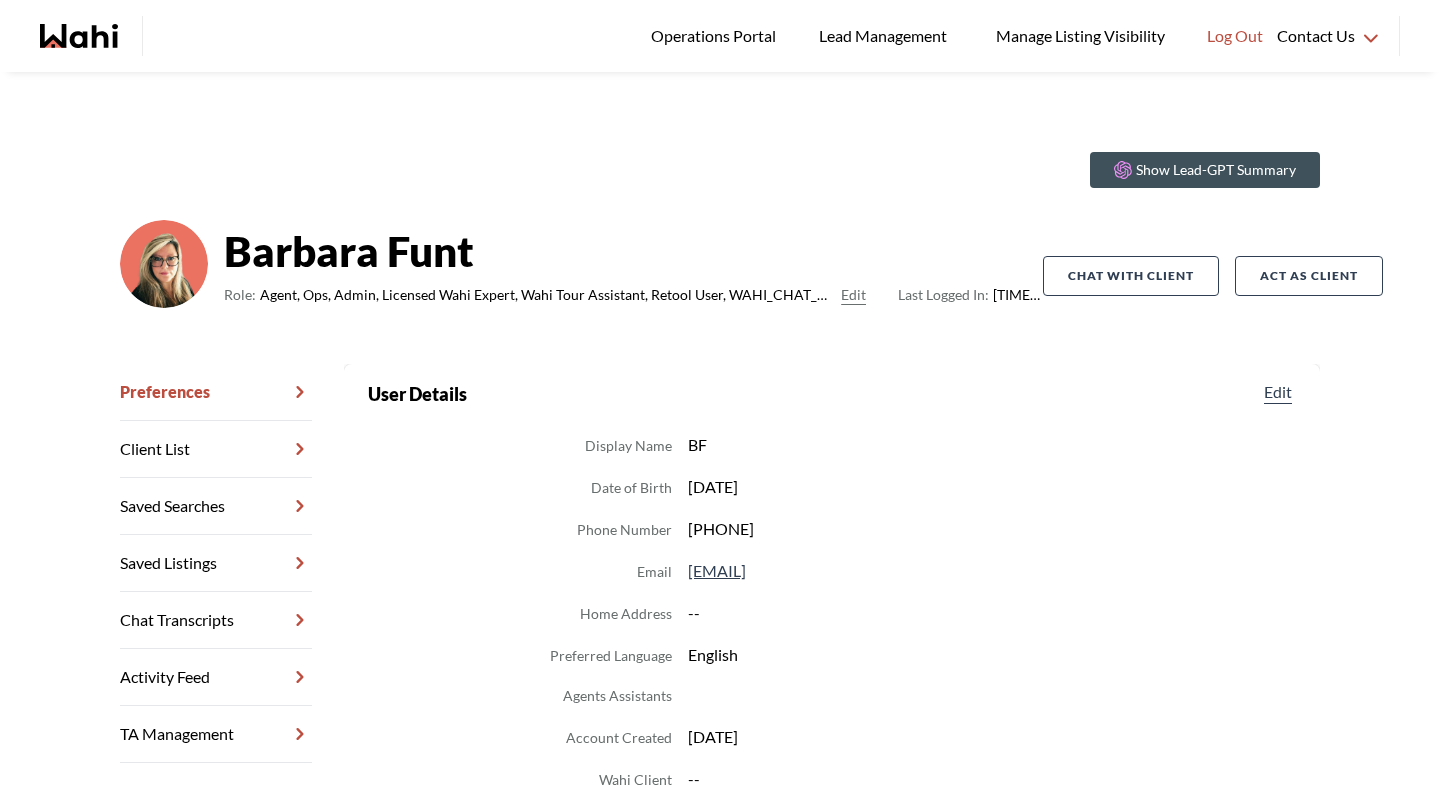 click on "Chat Transcripts" at bounding box center (216, 620) 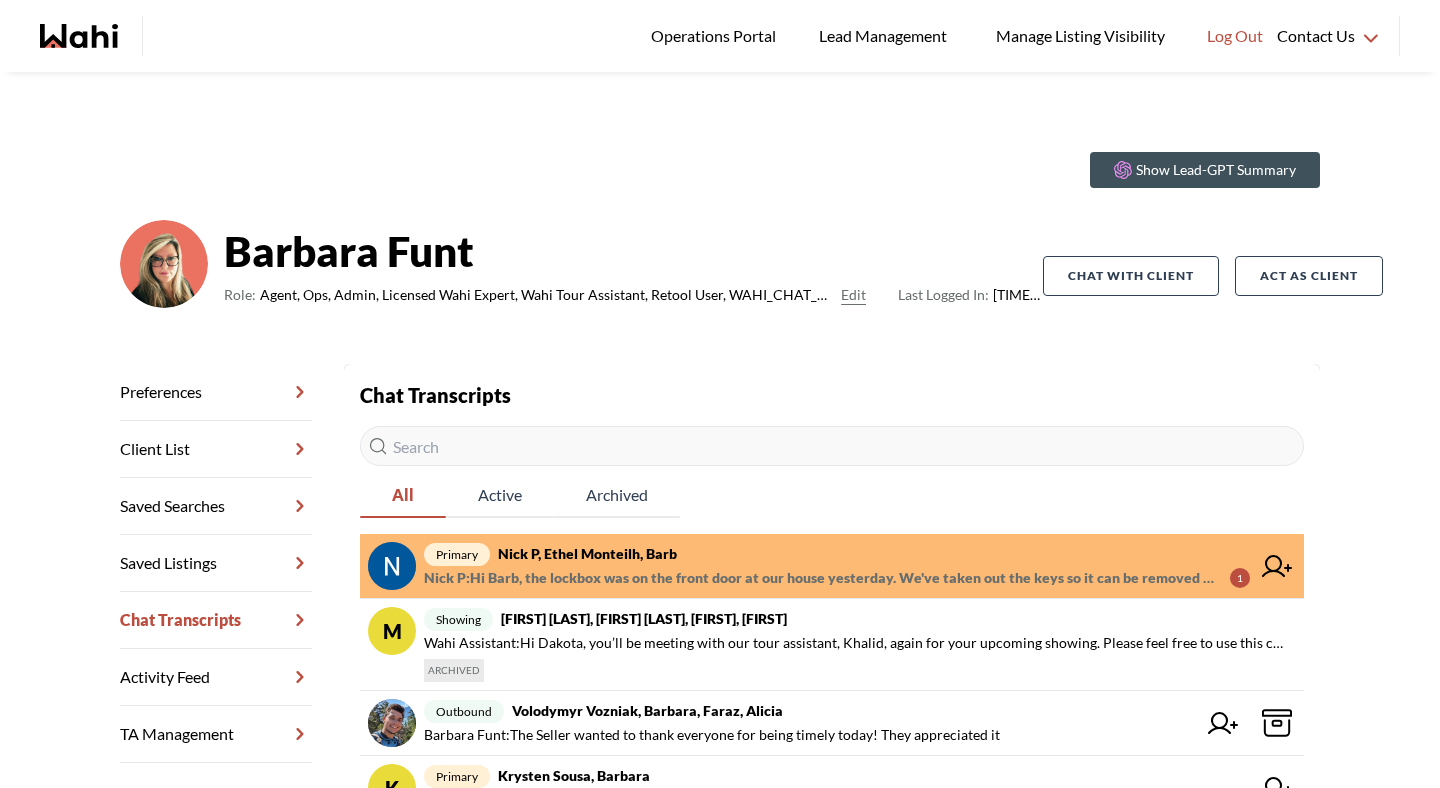 click on "primary Nick P, Ethel Monteilh, Barb" at bounding box center (837, 554) 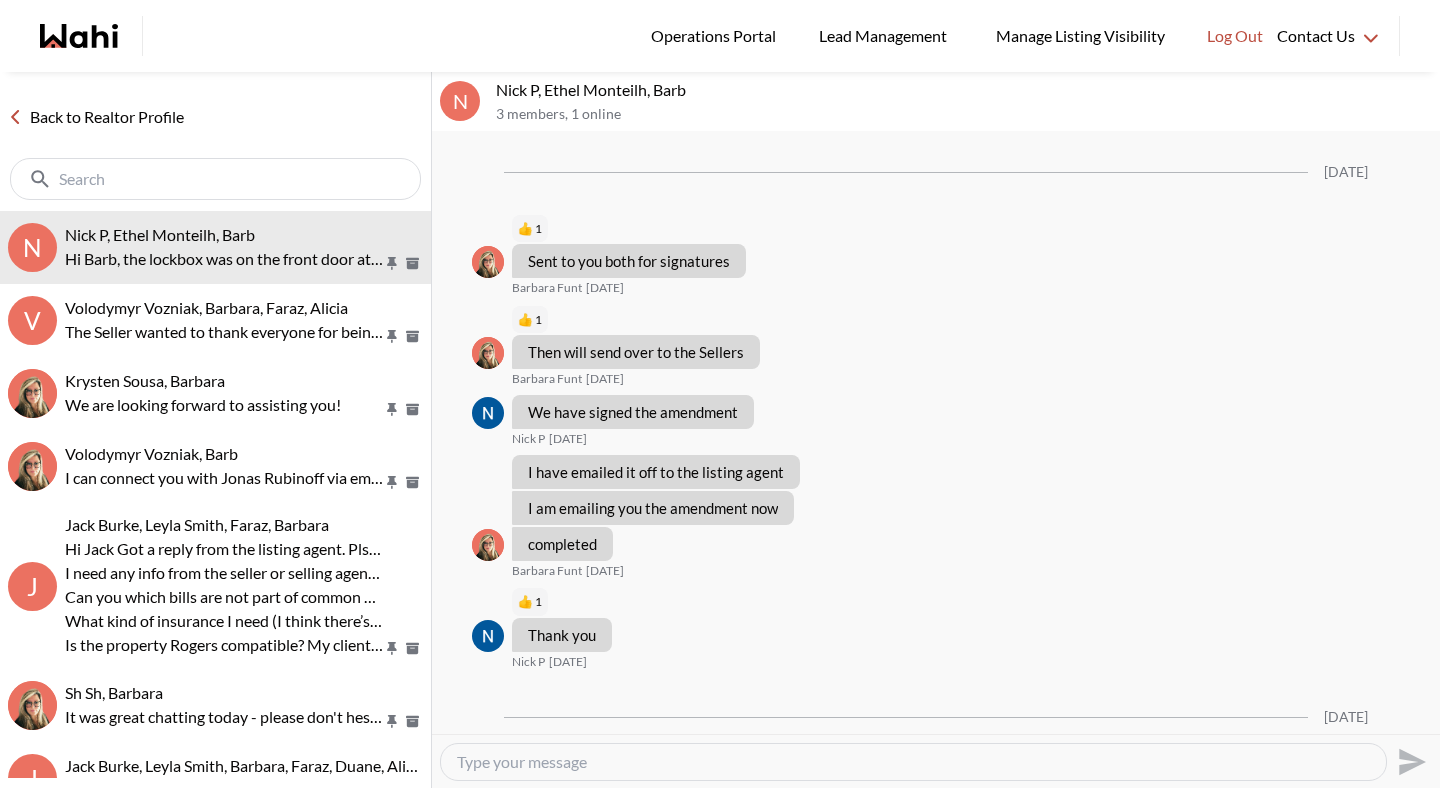 scroll, scrollTop: 1552, scrollLeft: 0, axis: vertical 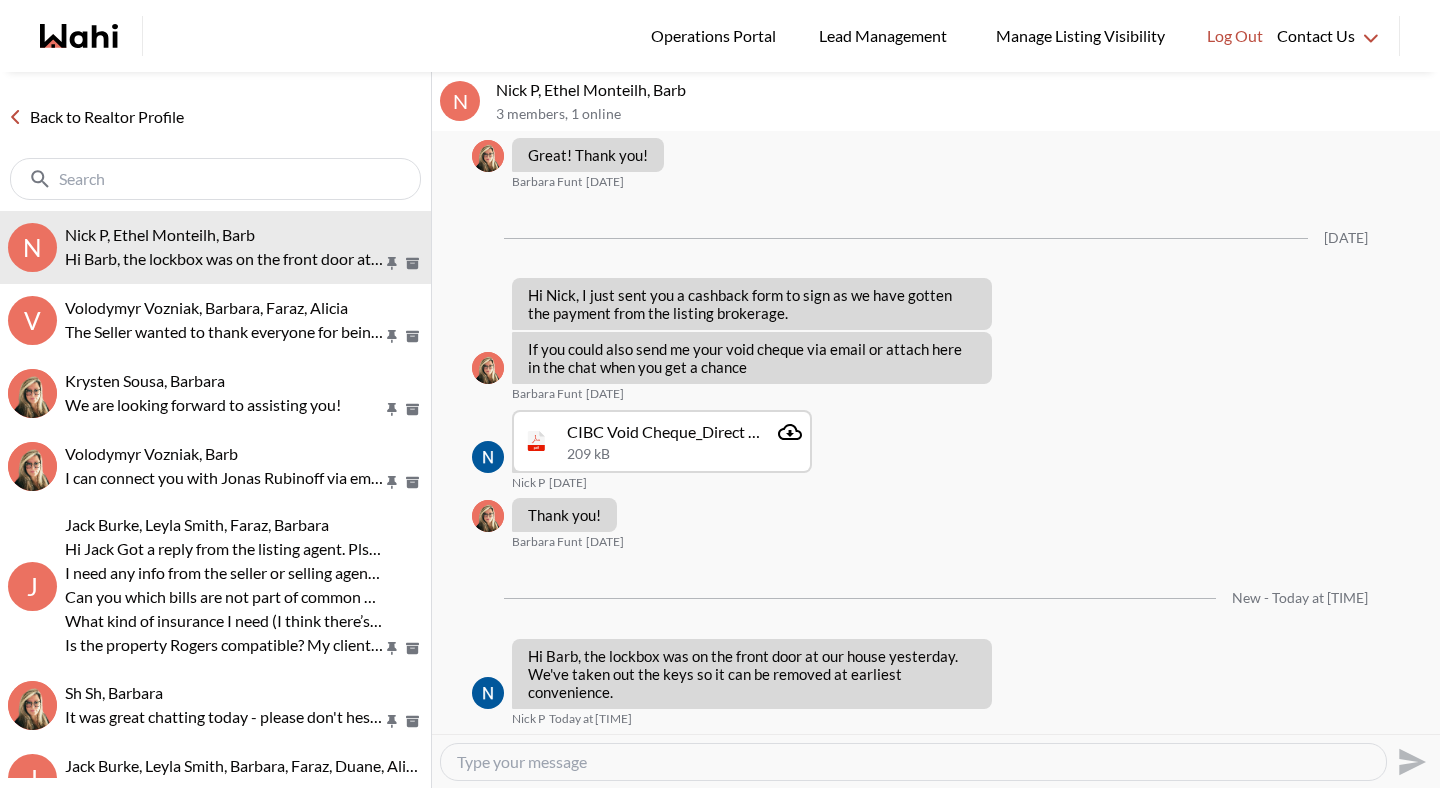 click at bounding box center [913, 762] 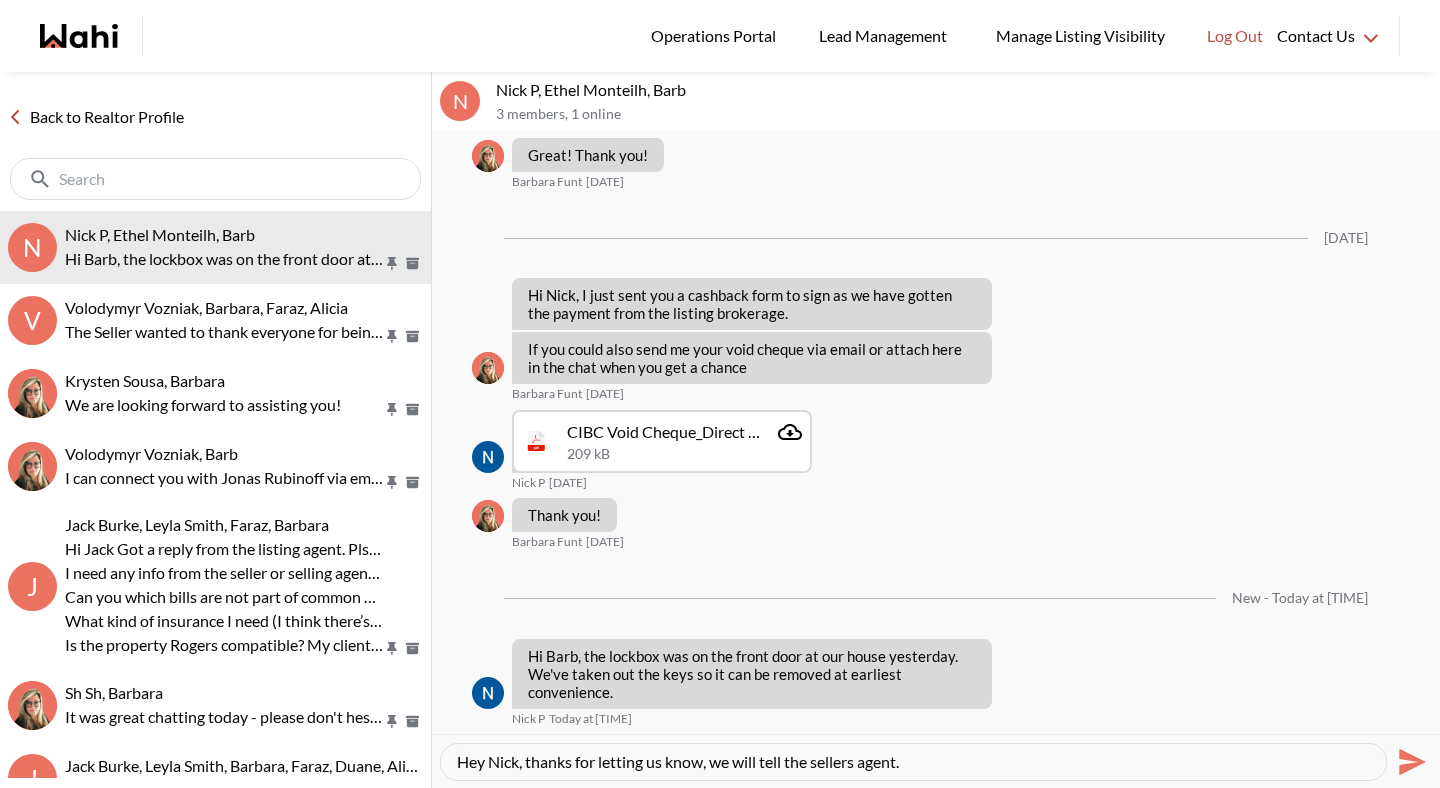 type on "Hey Nick, thanks for letting us know, we will tell the sellers agent." 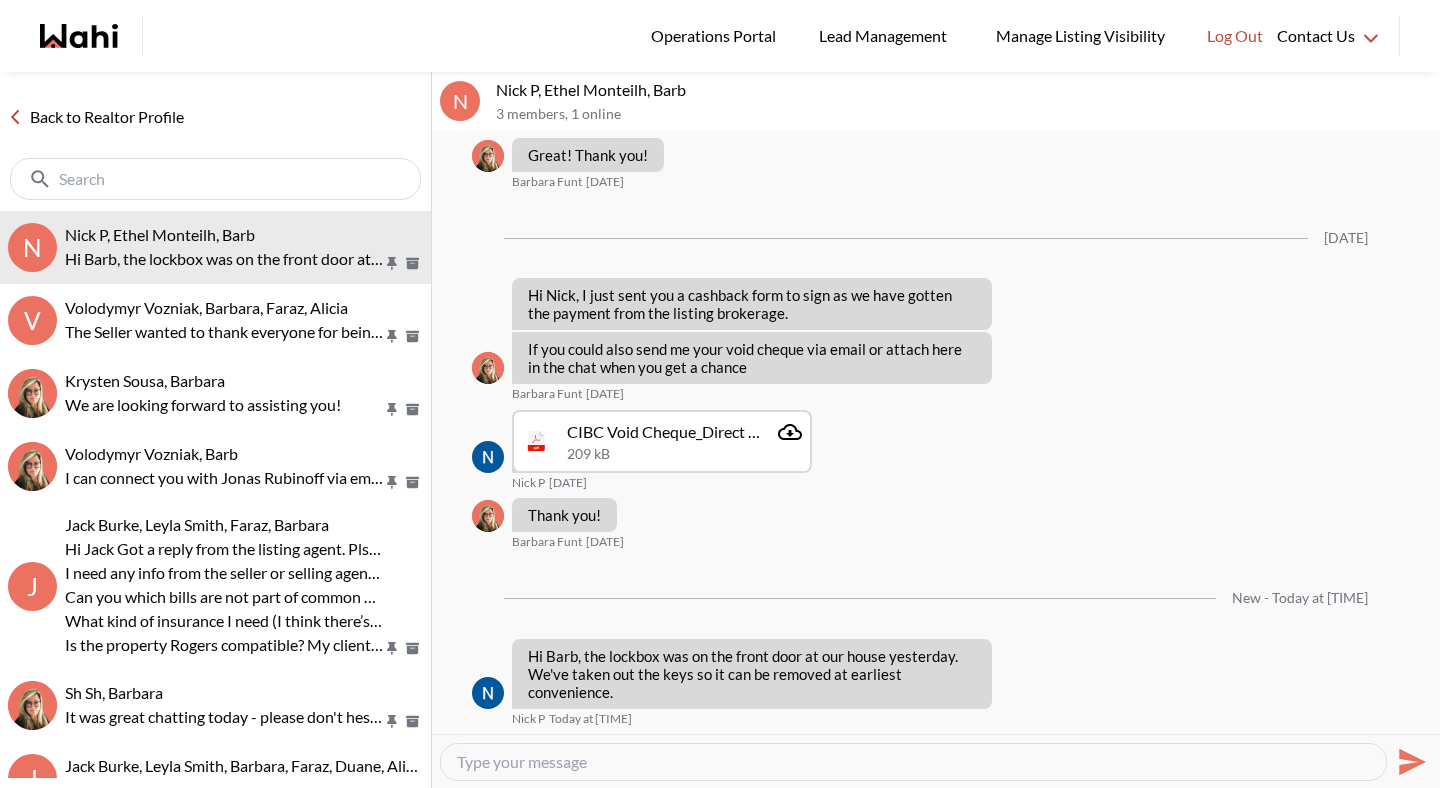 scroll, scrollTop: 1612, scrollLeft: 0, axis: vertical 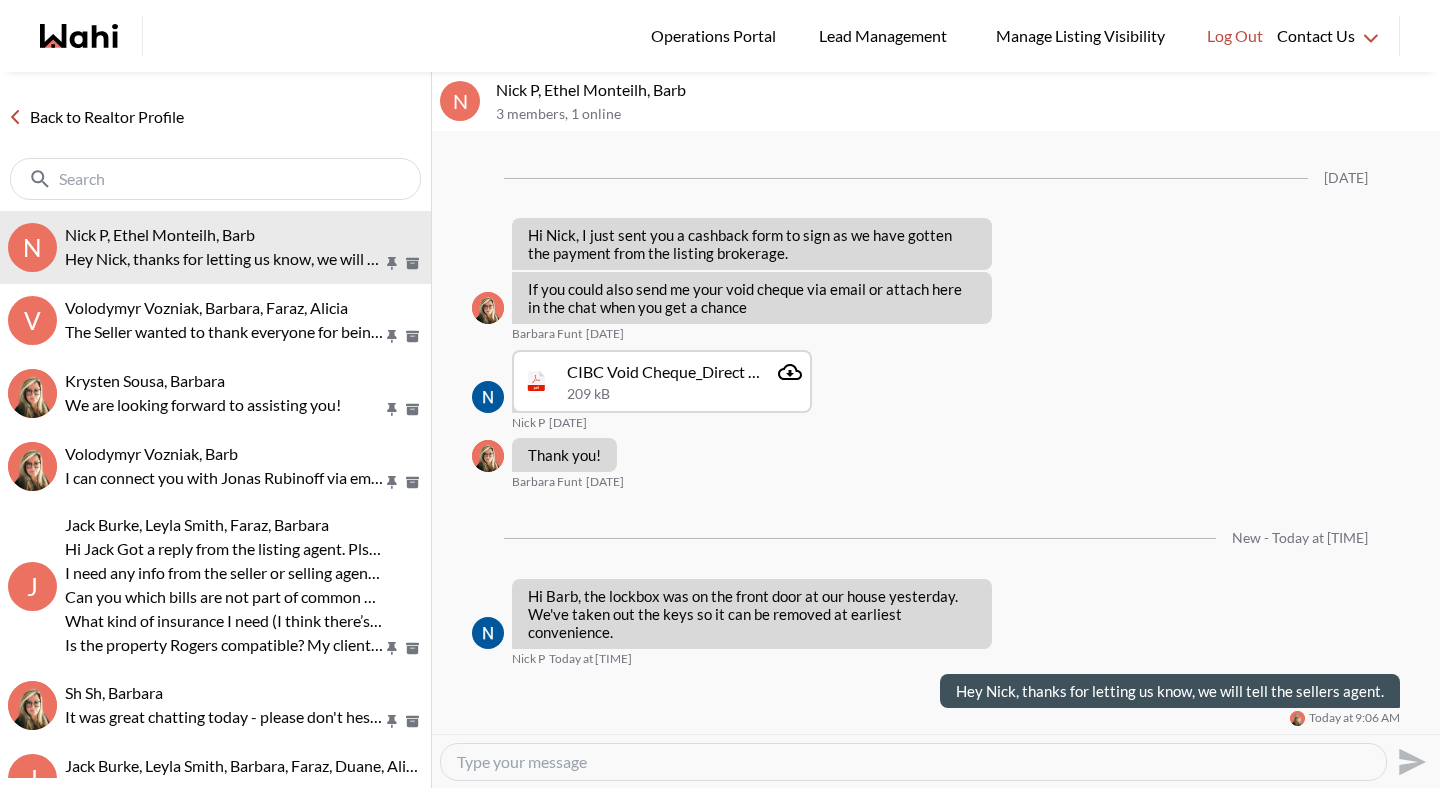 click on "Back to Realtor Profile" at bounding box center (96, 117) 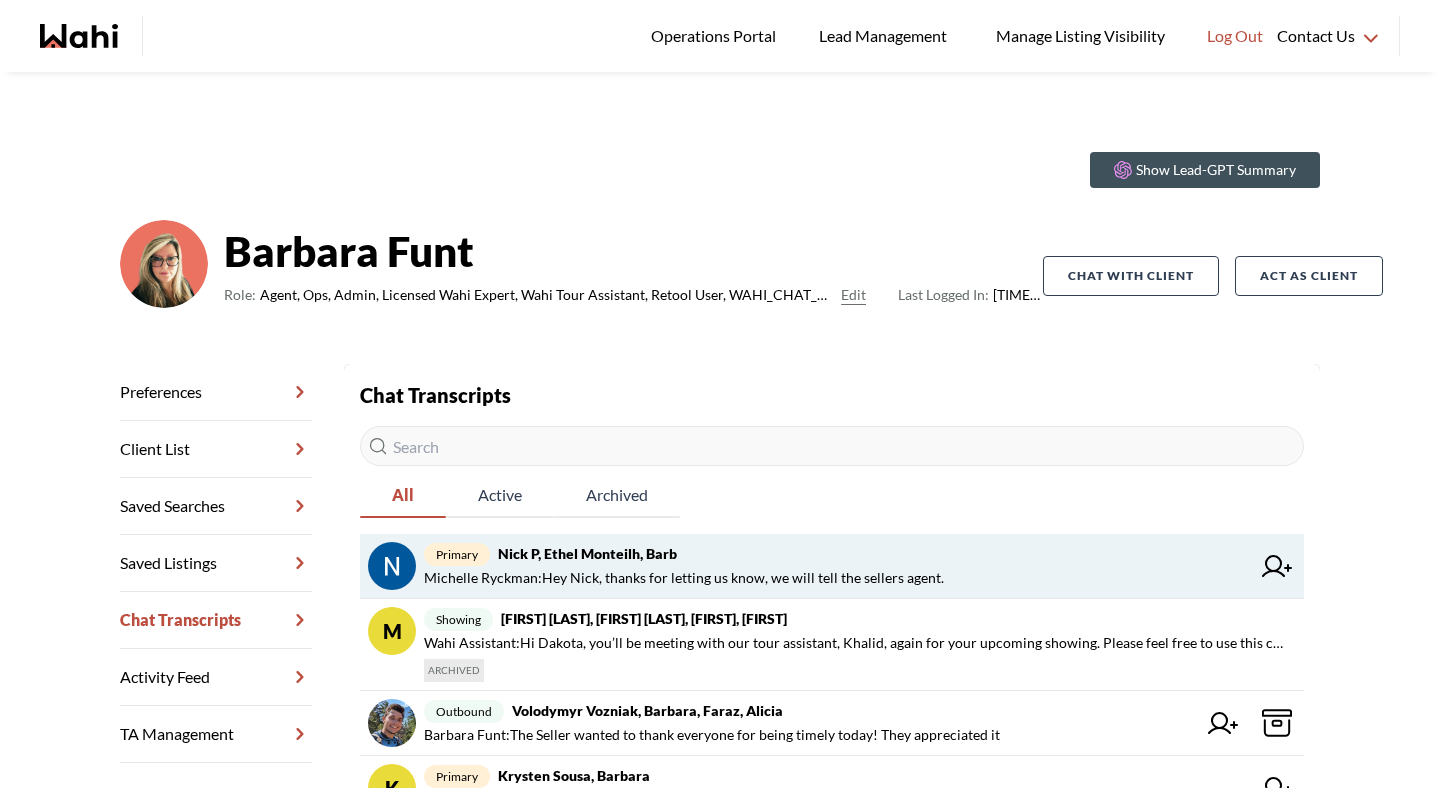 click on "Nick P, Ethel Monteilh, Barb" at bounding box center [587, 553] 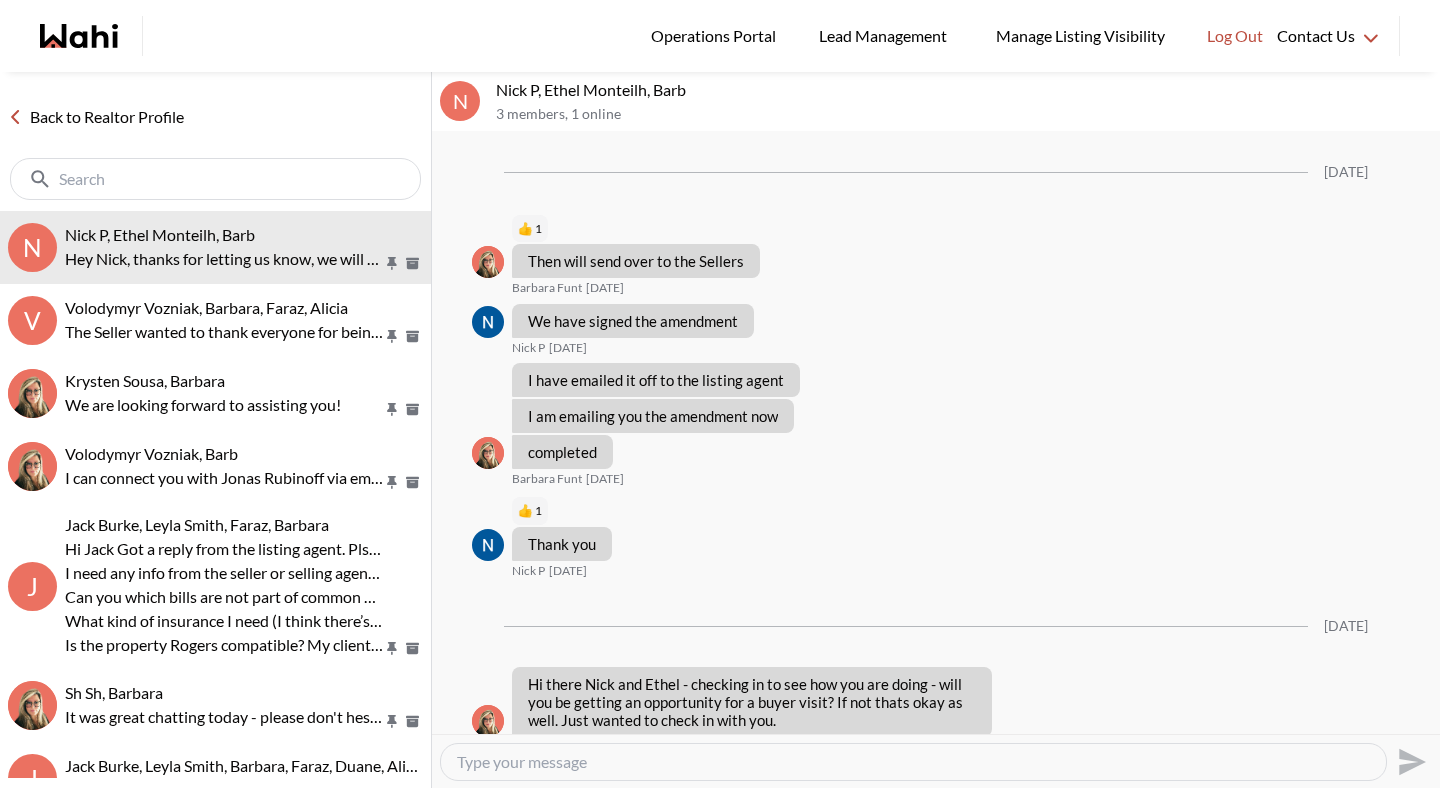 scroll, scrollTop: 1521, scrollLeft: 0, axis: vertical 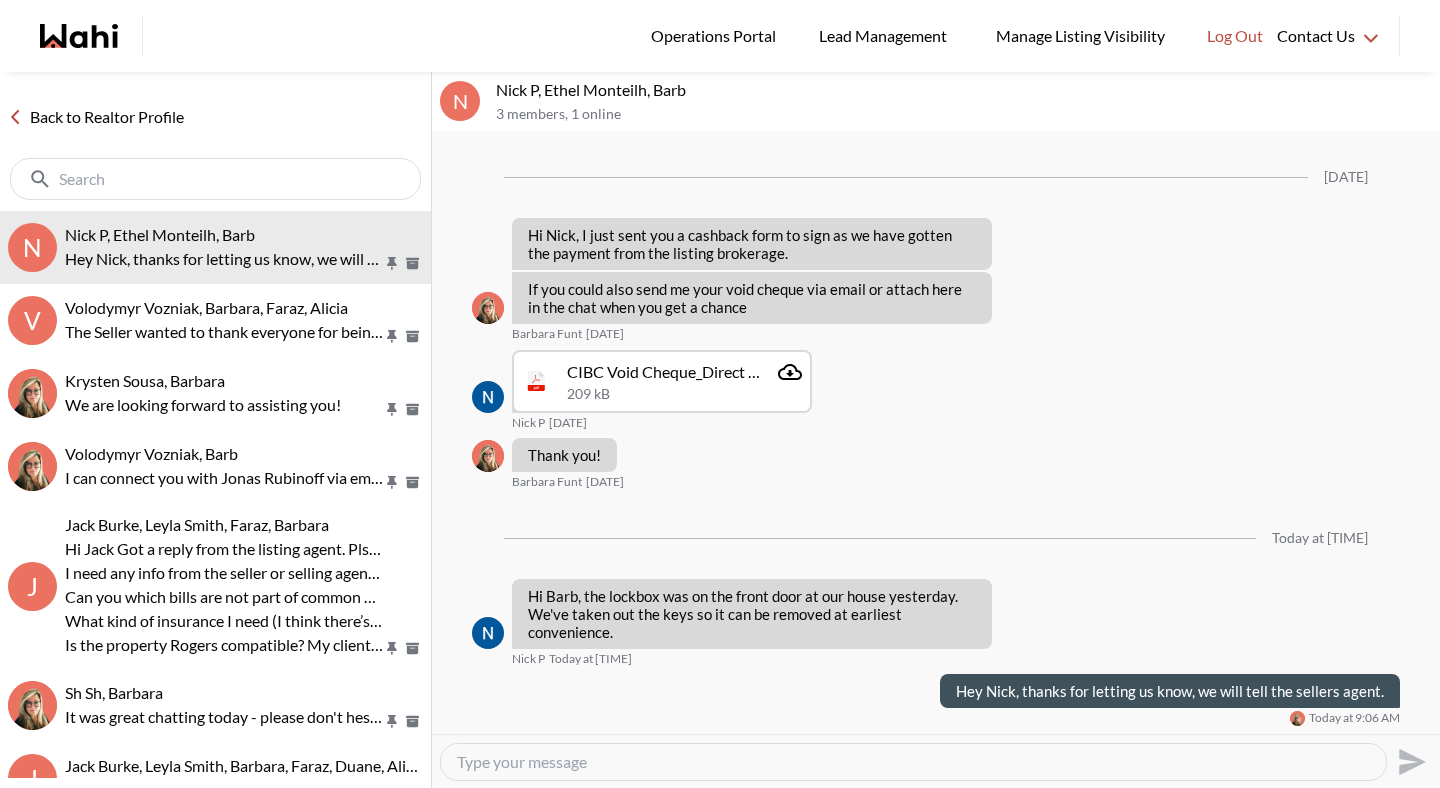 click at bounding box center (913, 762) 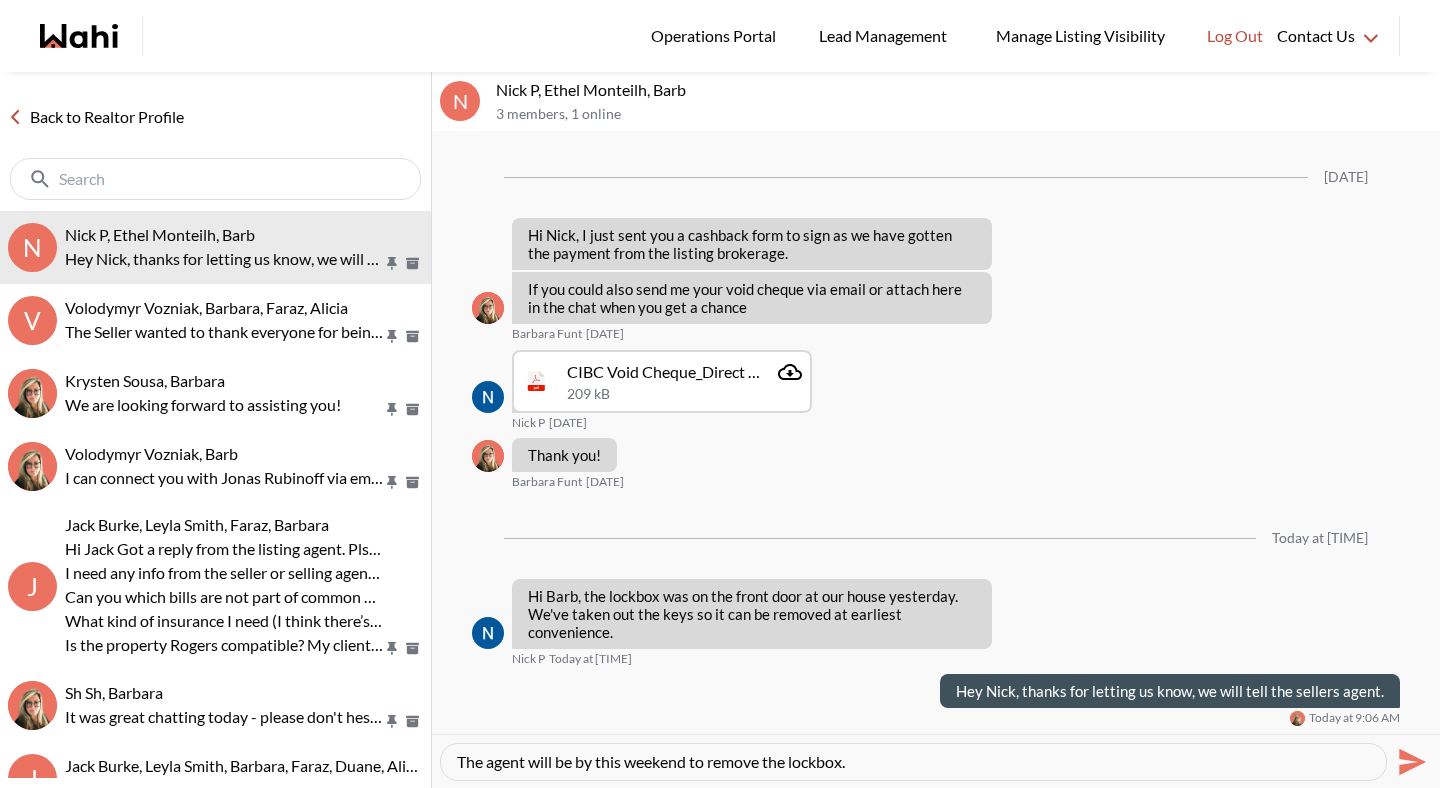 type on "The agent will be by this weekend to remove the lockbox." 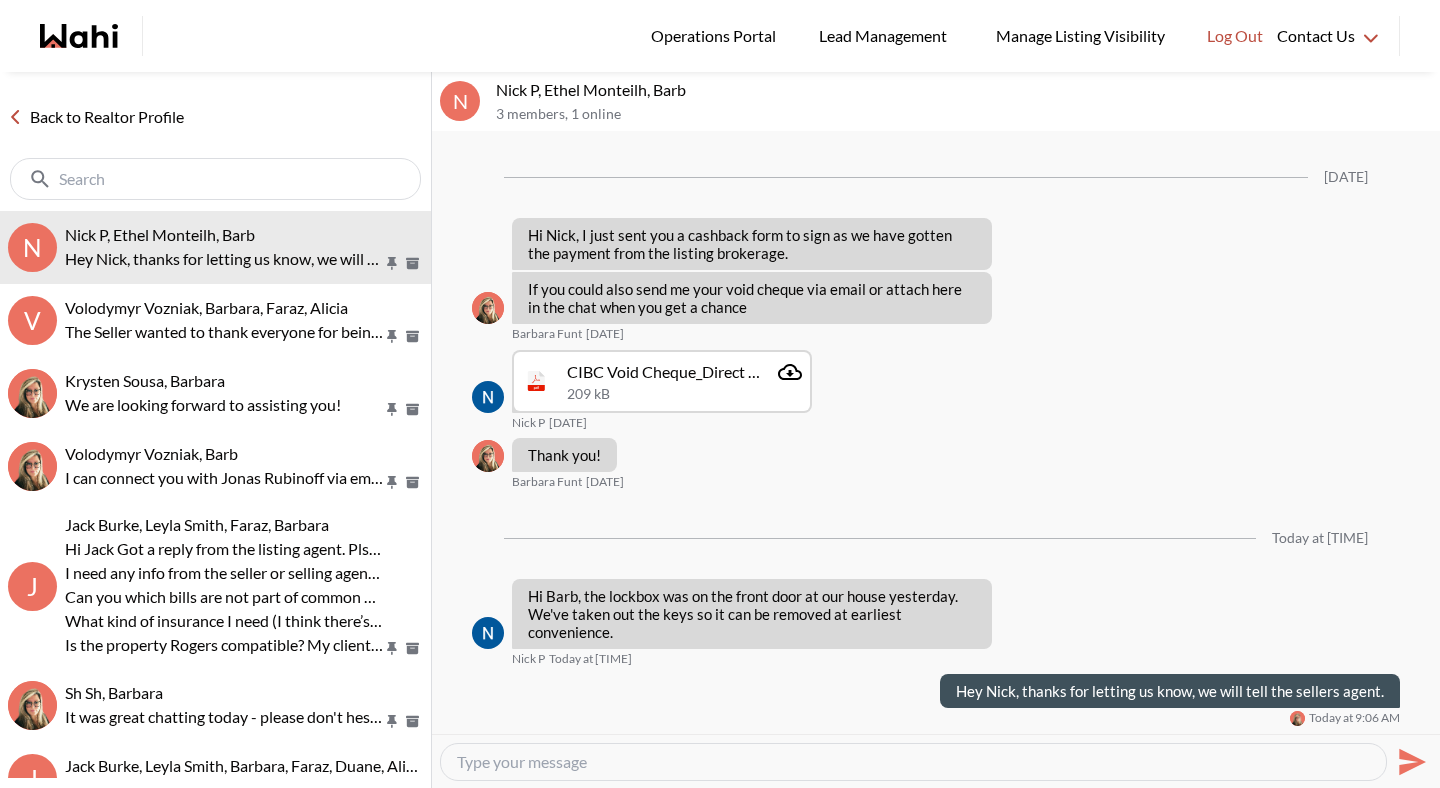 scroll, scrollTop: 1557, scrollLeft: 0, axis: vertical 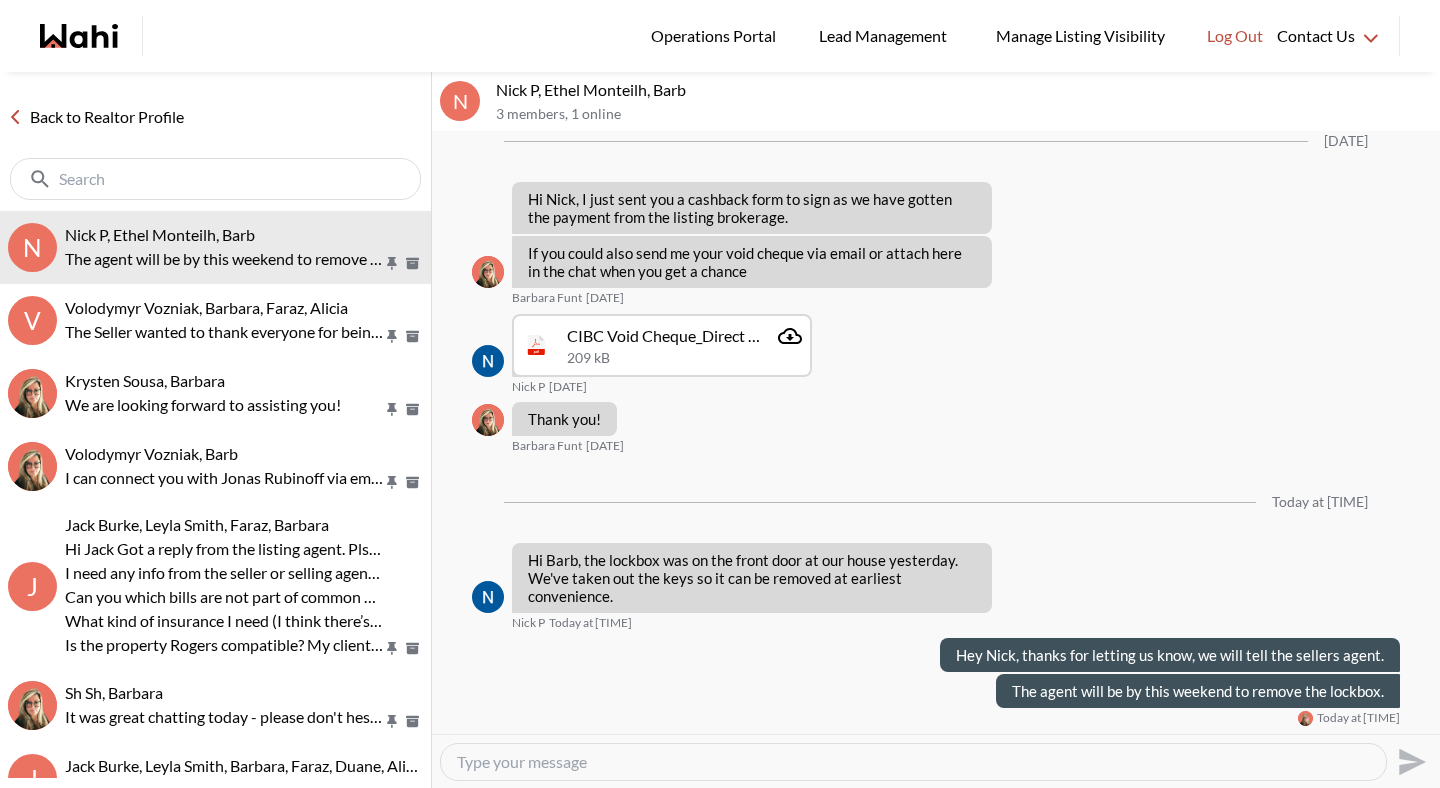 click on "Back to Realtor Profile" at bounding box center [96, 117] 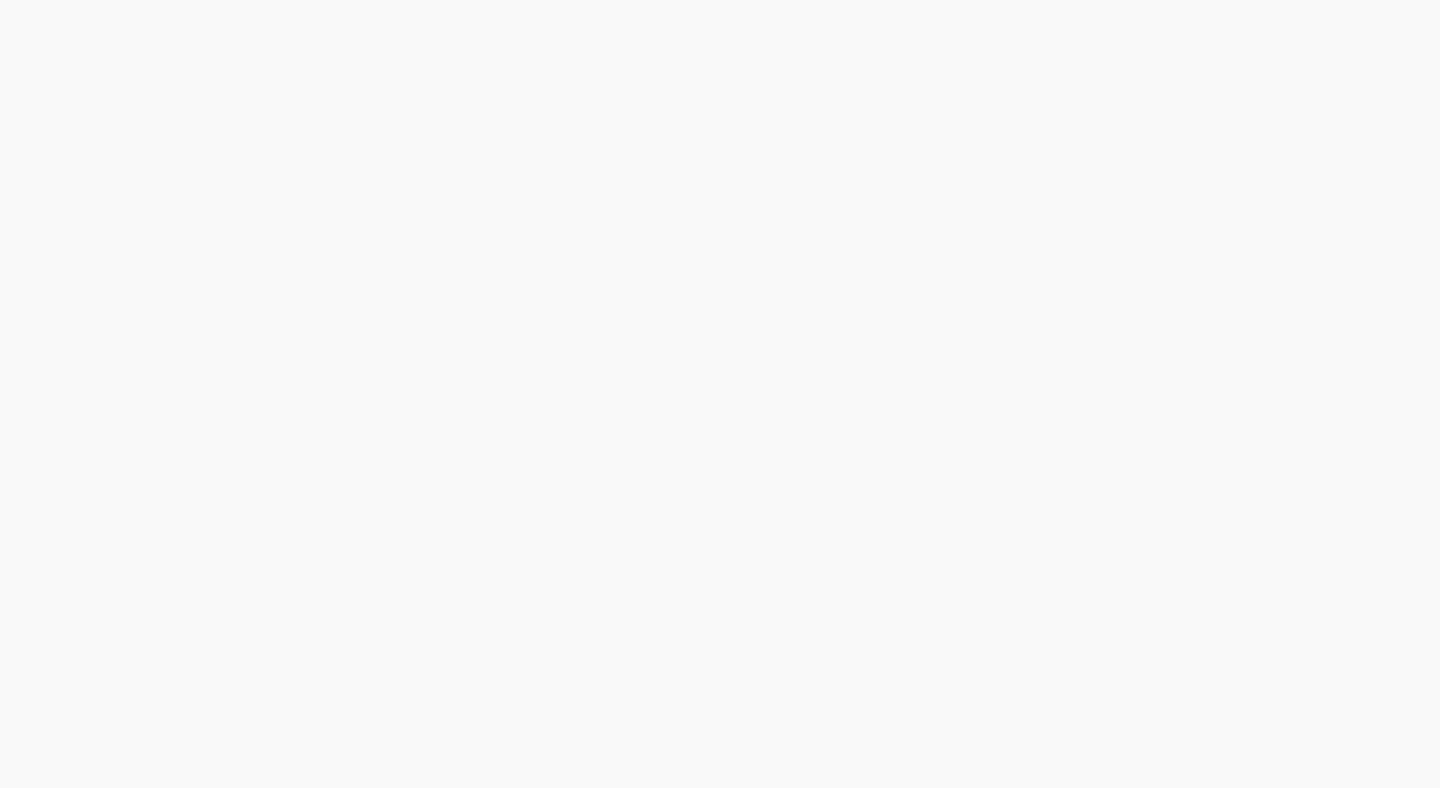 scroll, scrollTop: 0, scrollLeft: 0, axis: both 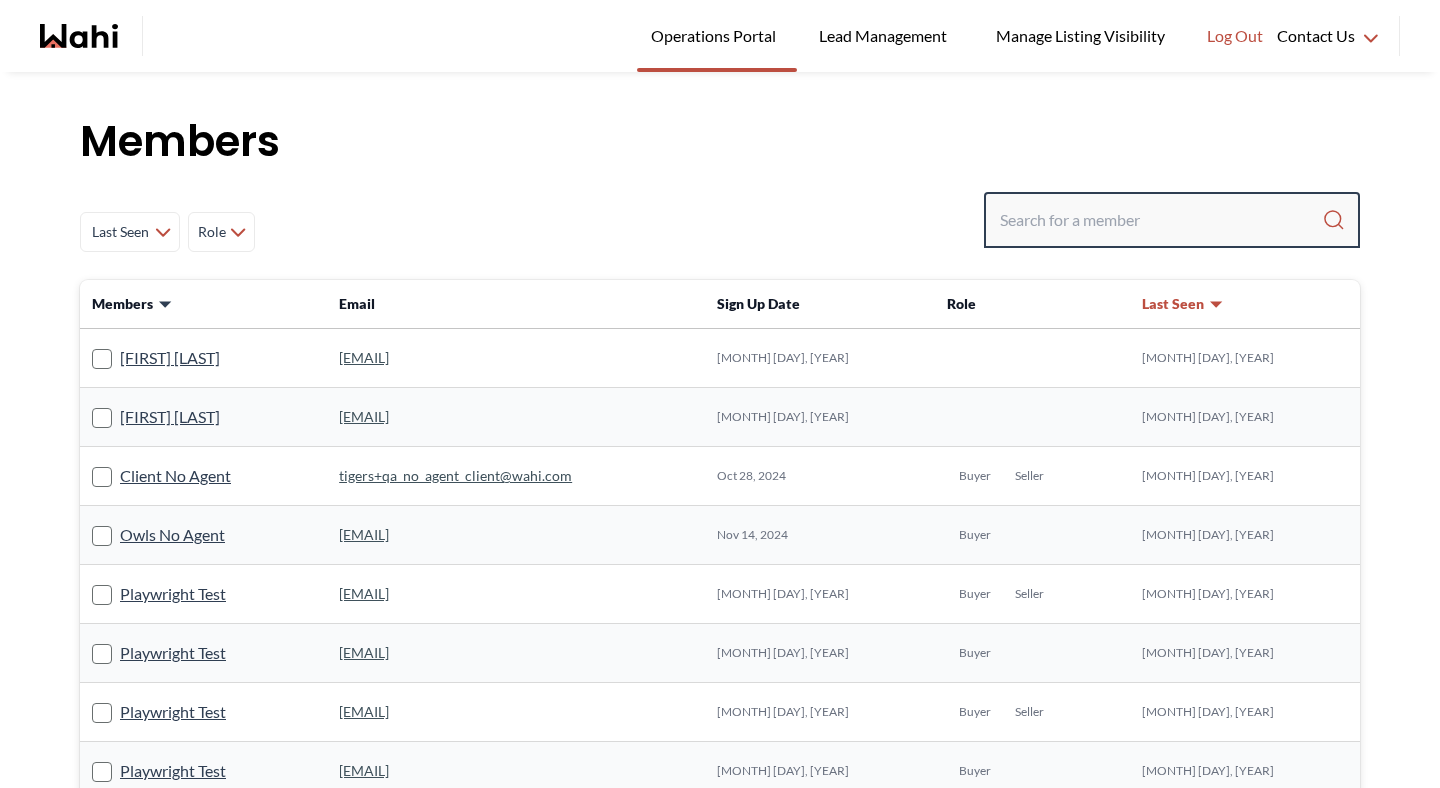 click at bounding box center (1161, 220) 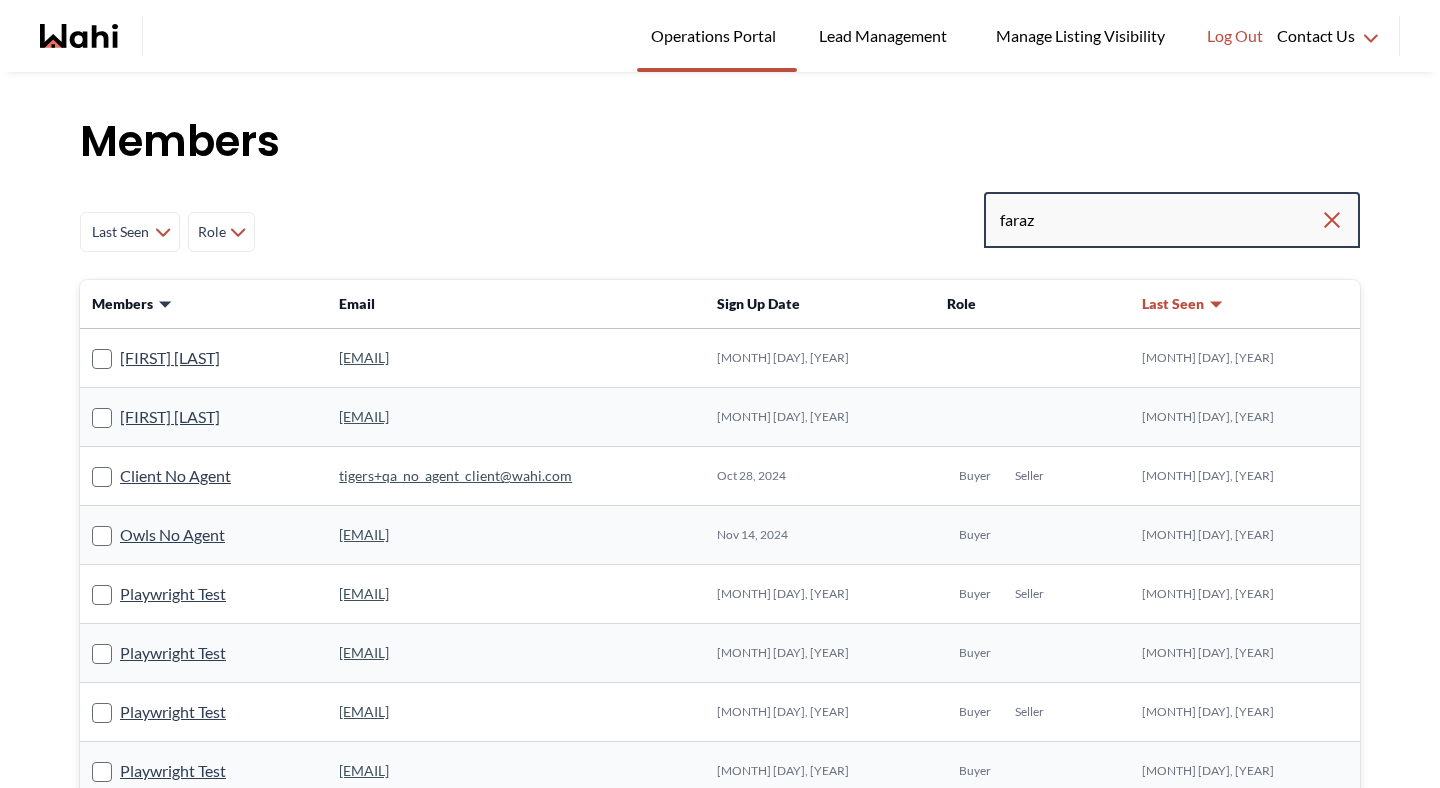 type on "faraz" 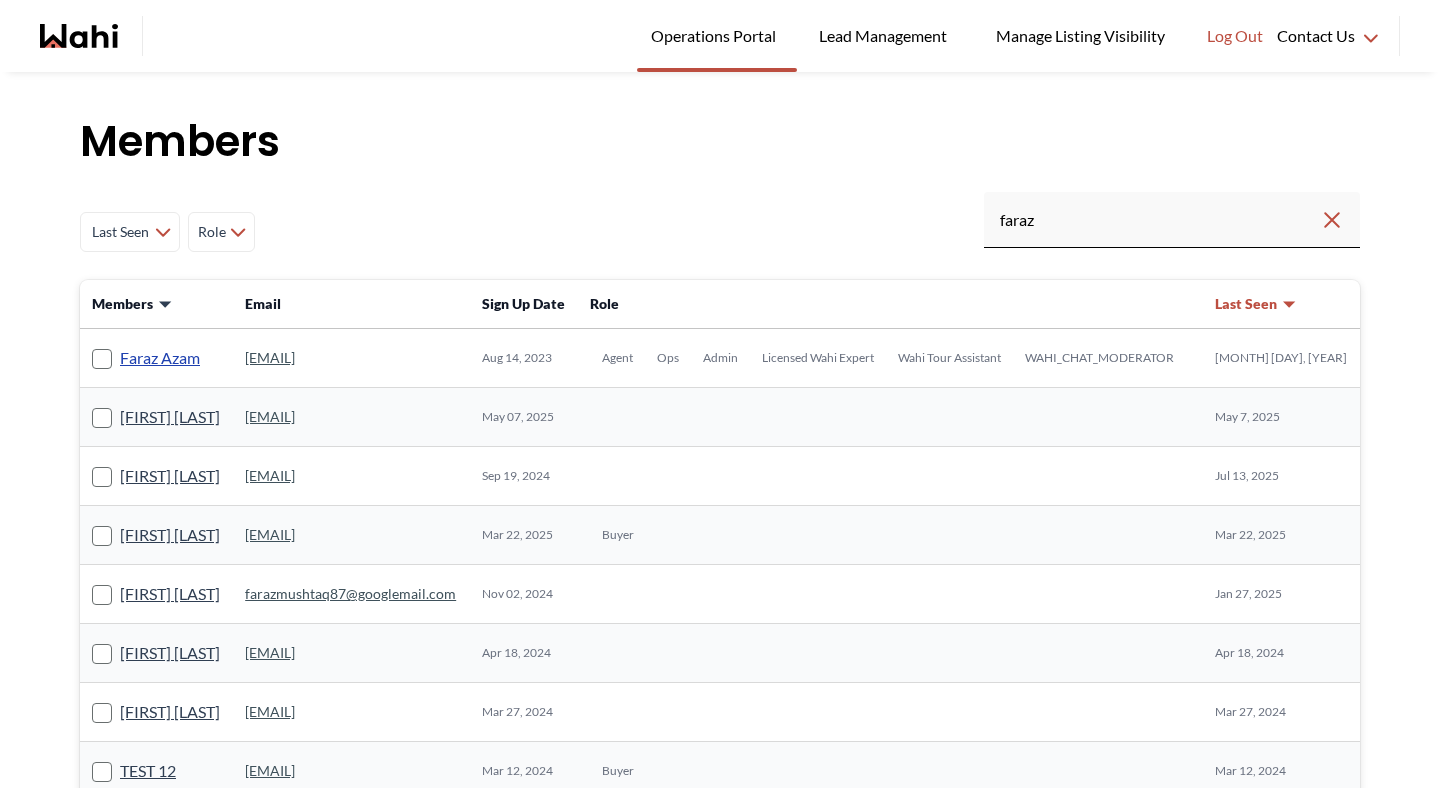 click on "Faraz Azam" at bounding box center (160, 358) 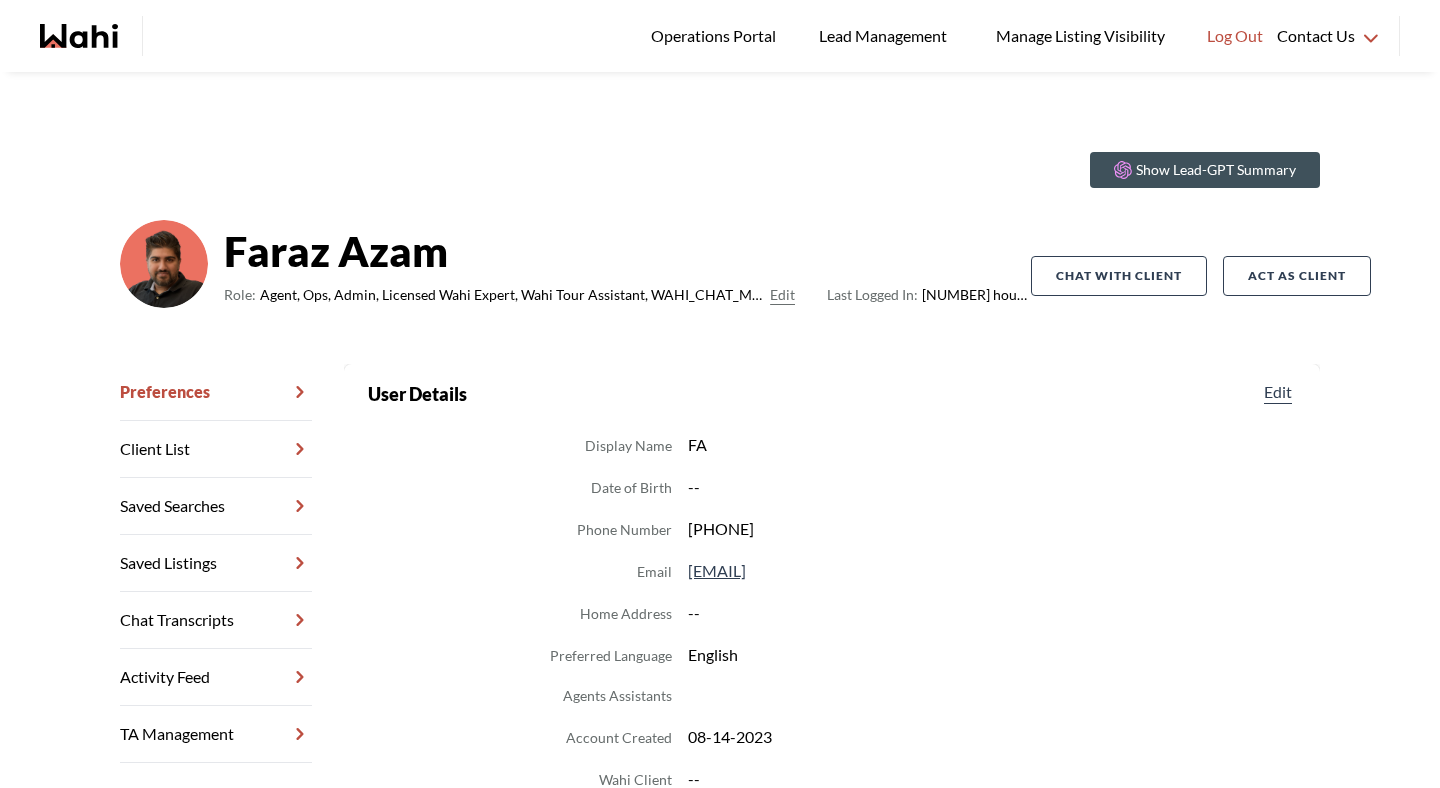 click on "Chat Transcripts" at bounding box center [216, 620] 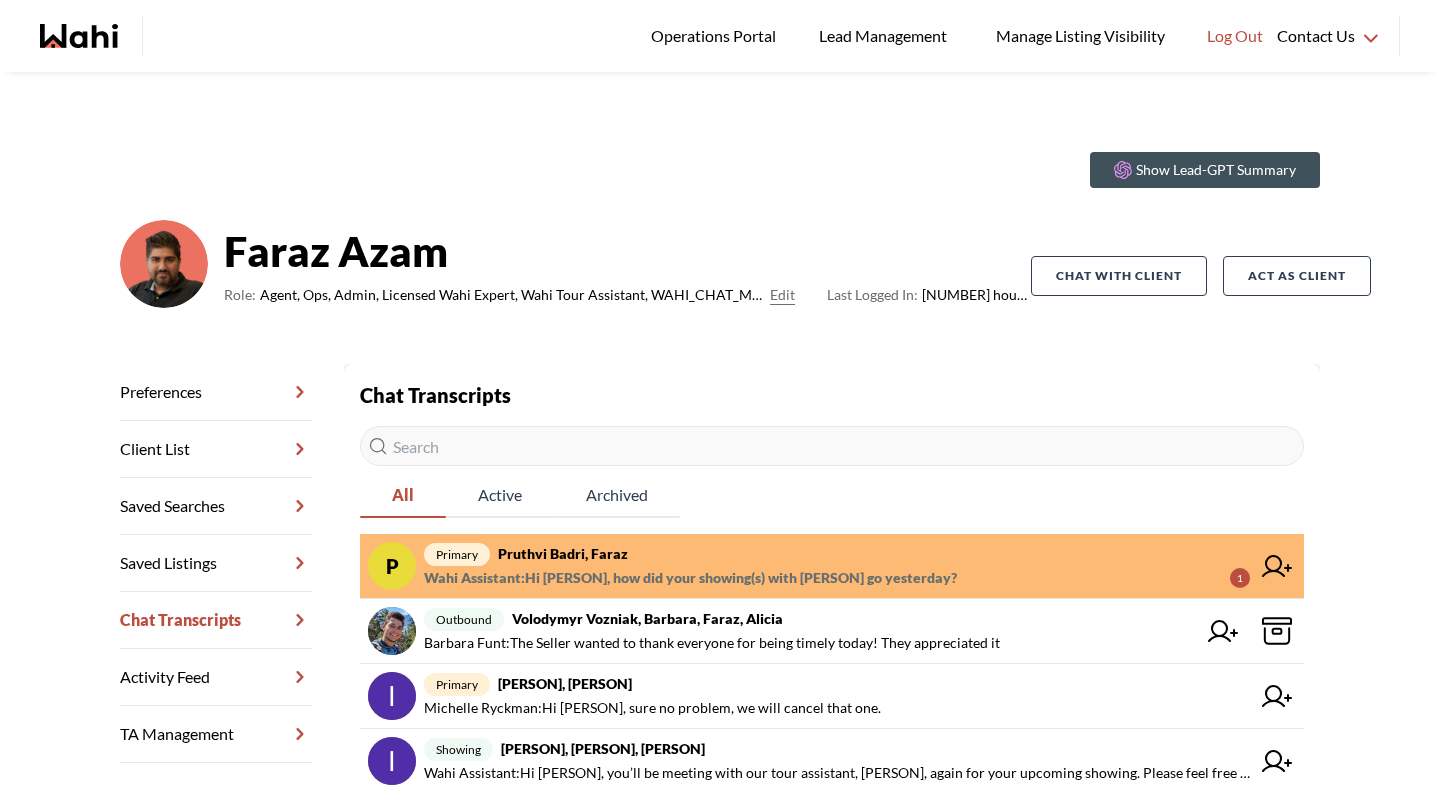 click on "primary Pruthvi Badri, Faraz" at bounding box center (837, 554) 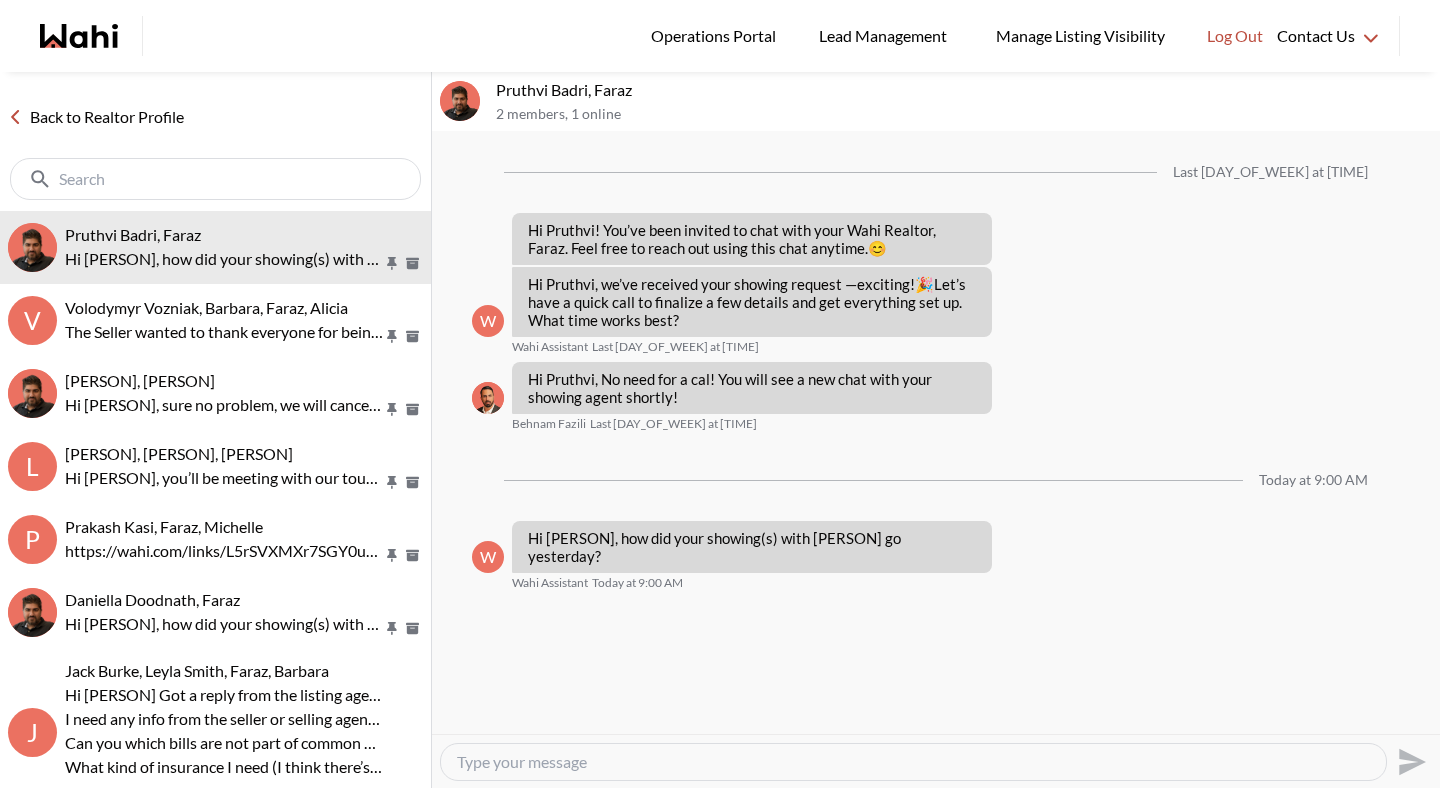 click on "Back to Realtor Profile" at bounding box center (96, 117) 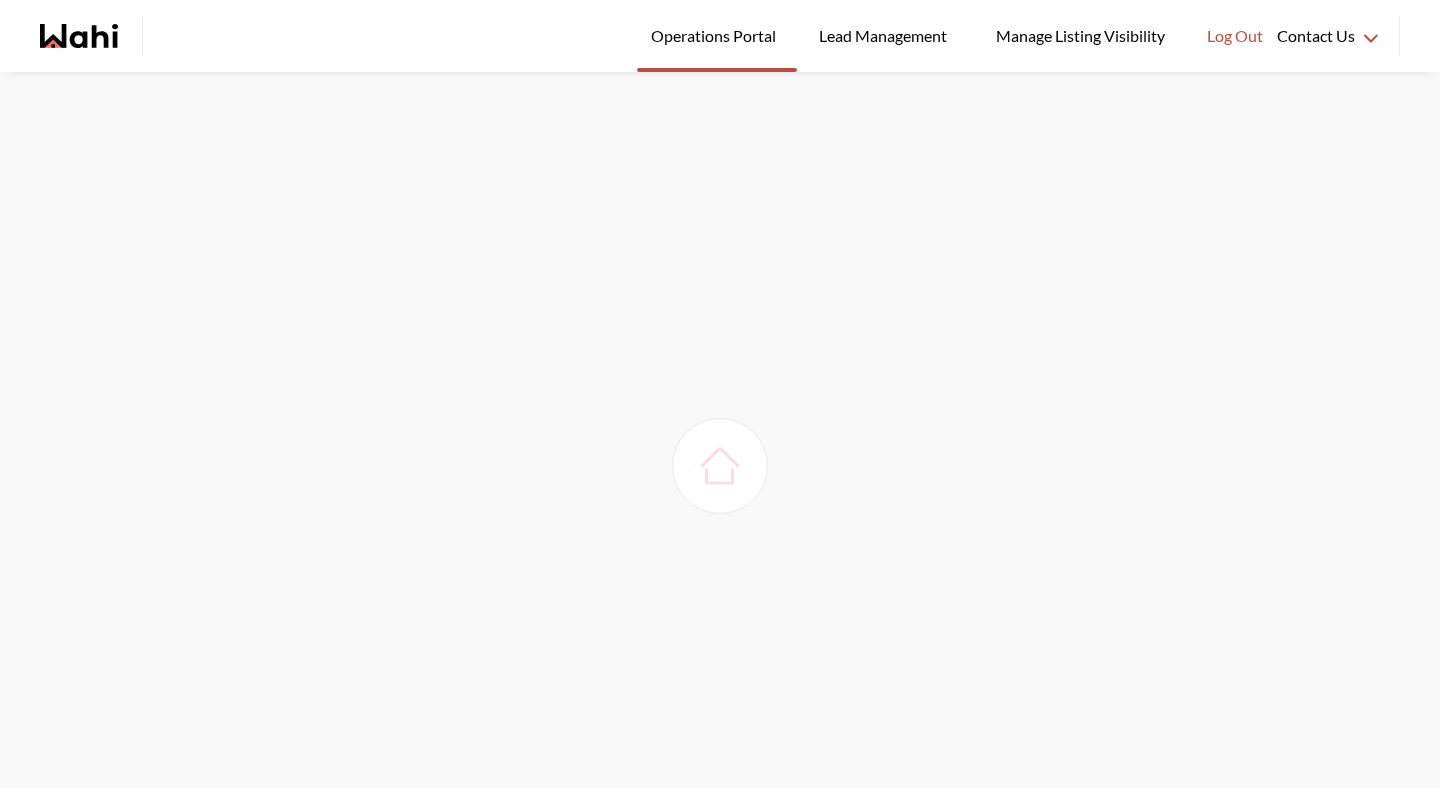 scroll, scrollTop: 0, scrollLeft: 0, axis: both 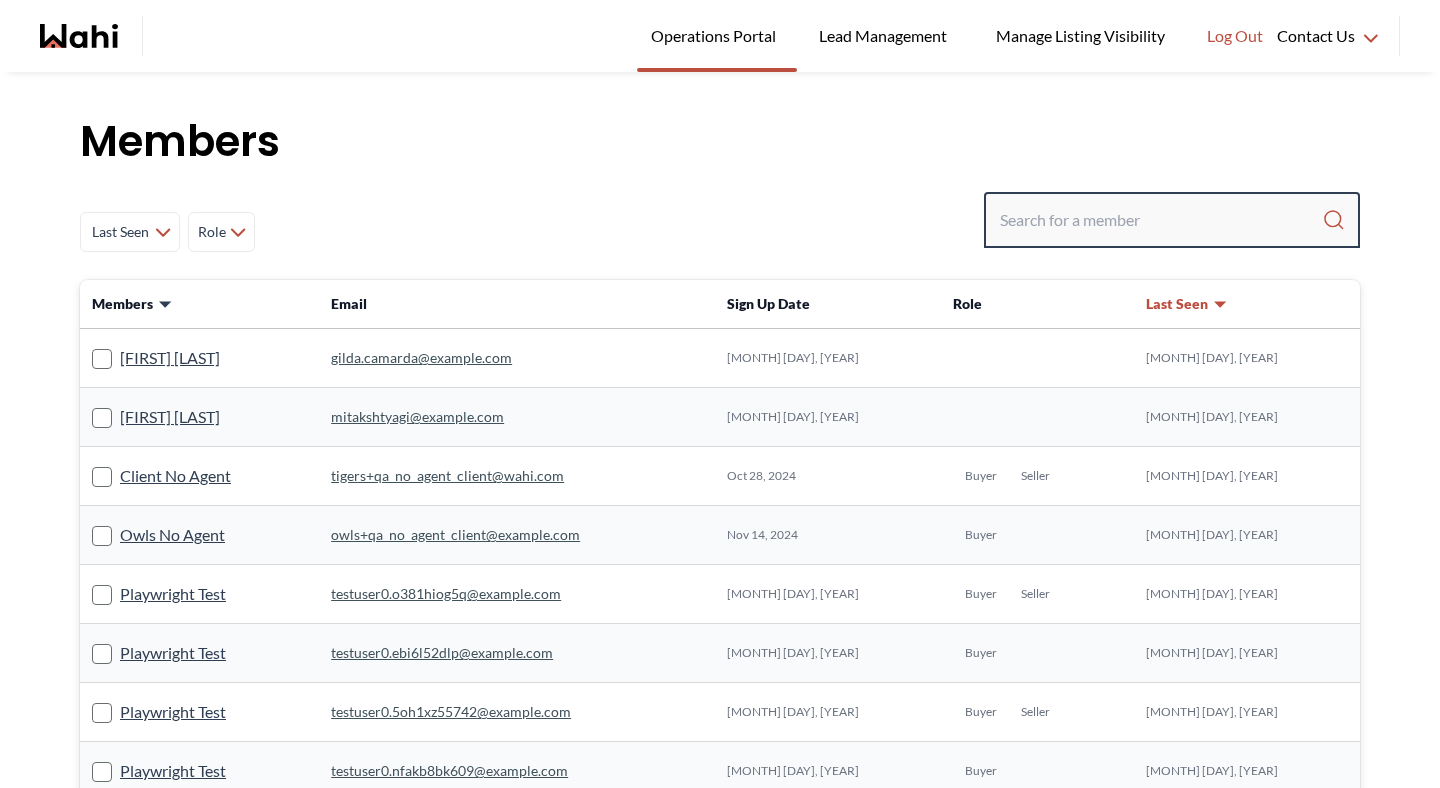 click at bounding box center (1161, 220) 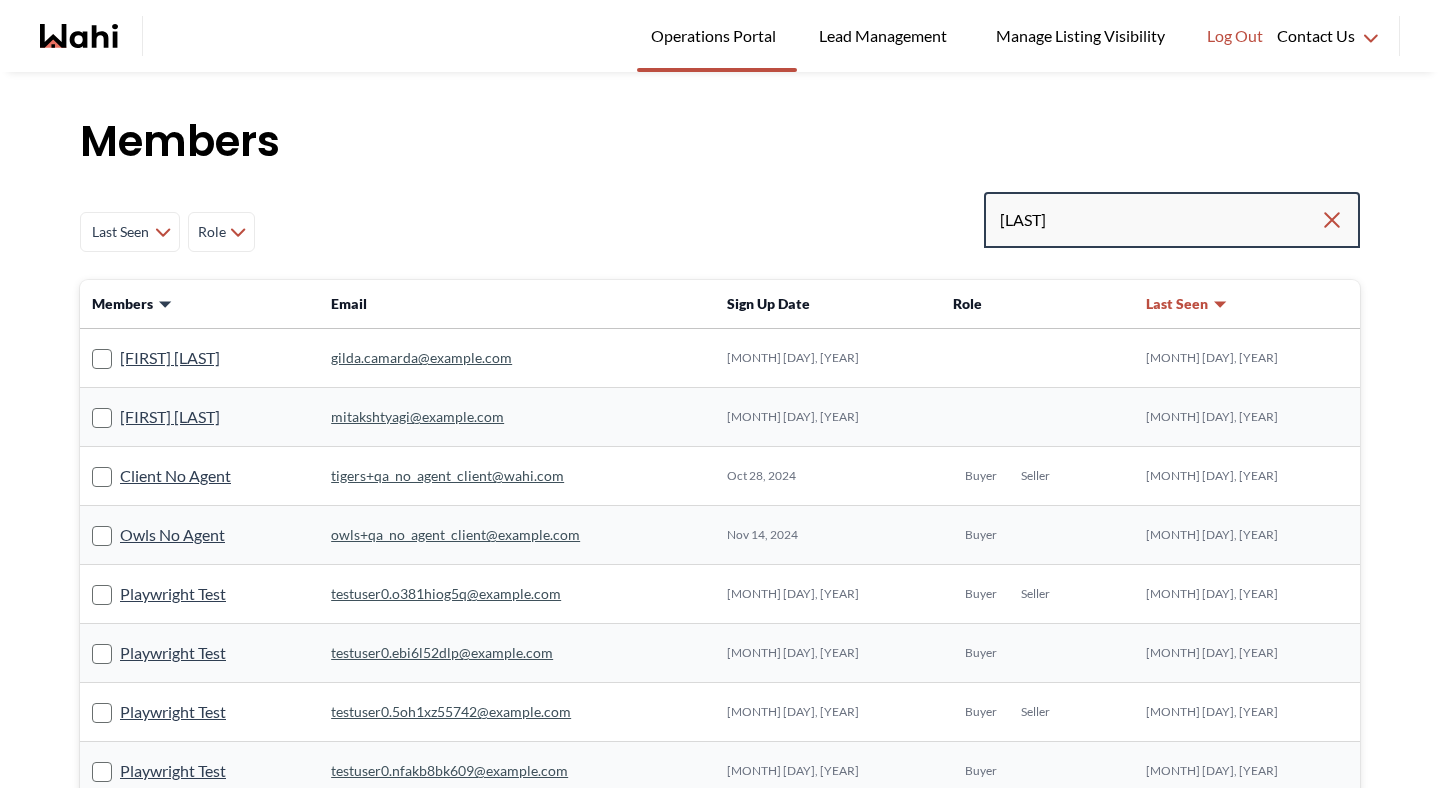 type on "behnan" 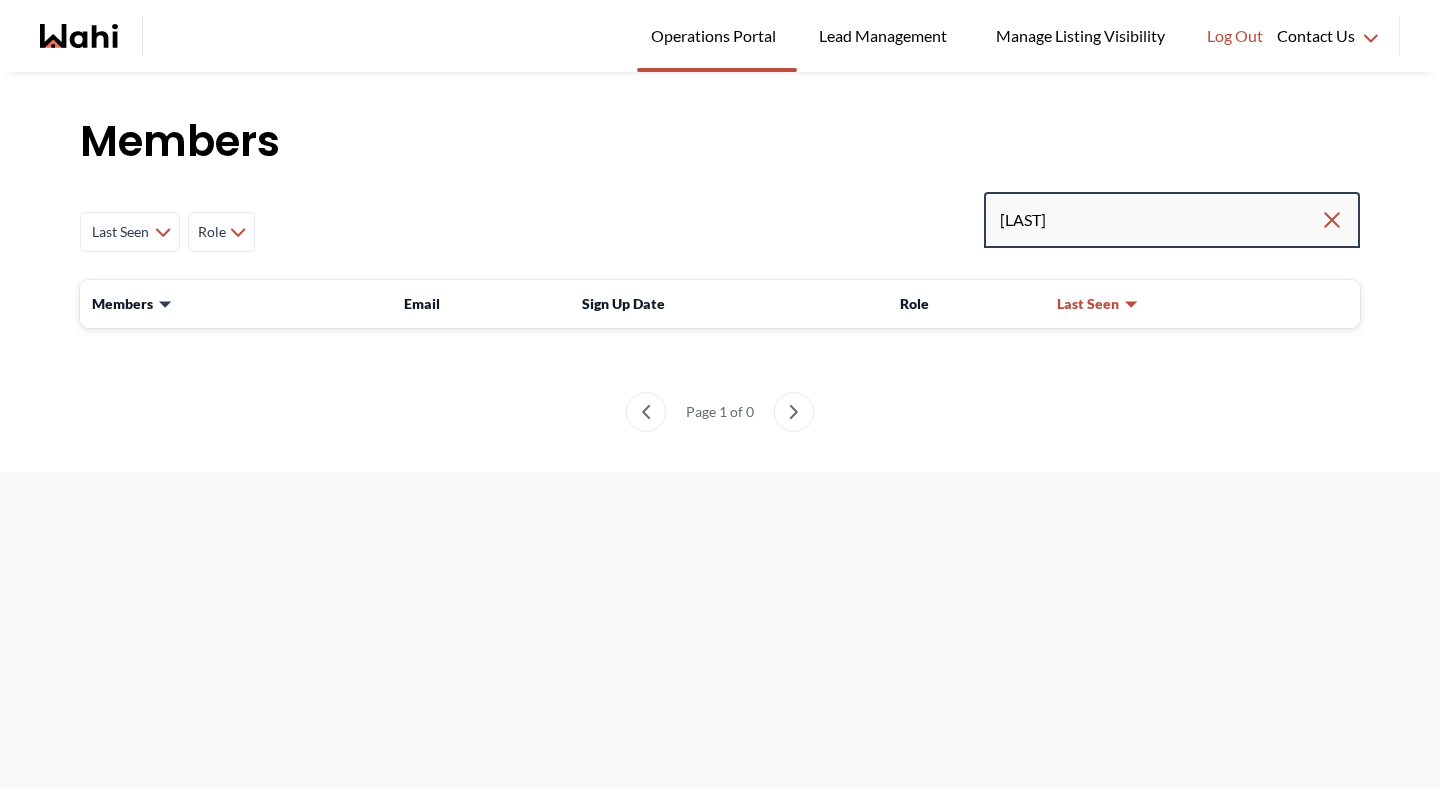 click on "behnan" at bounding box center [1160, 220] 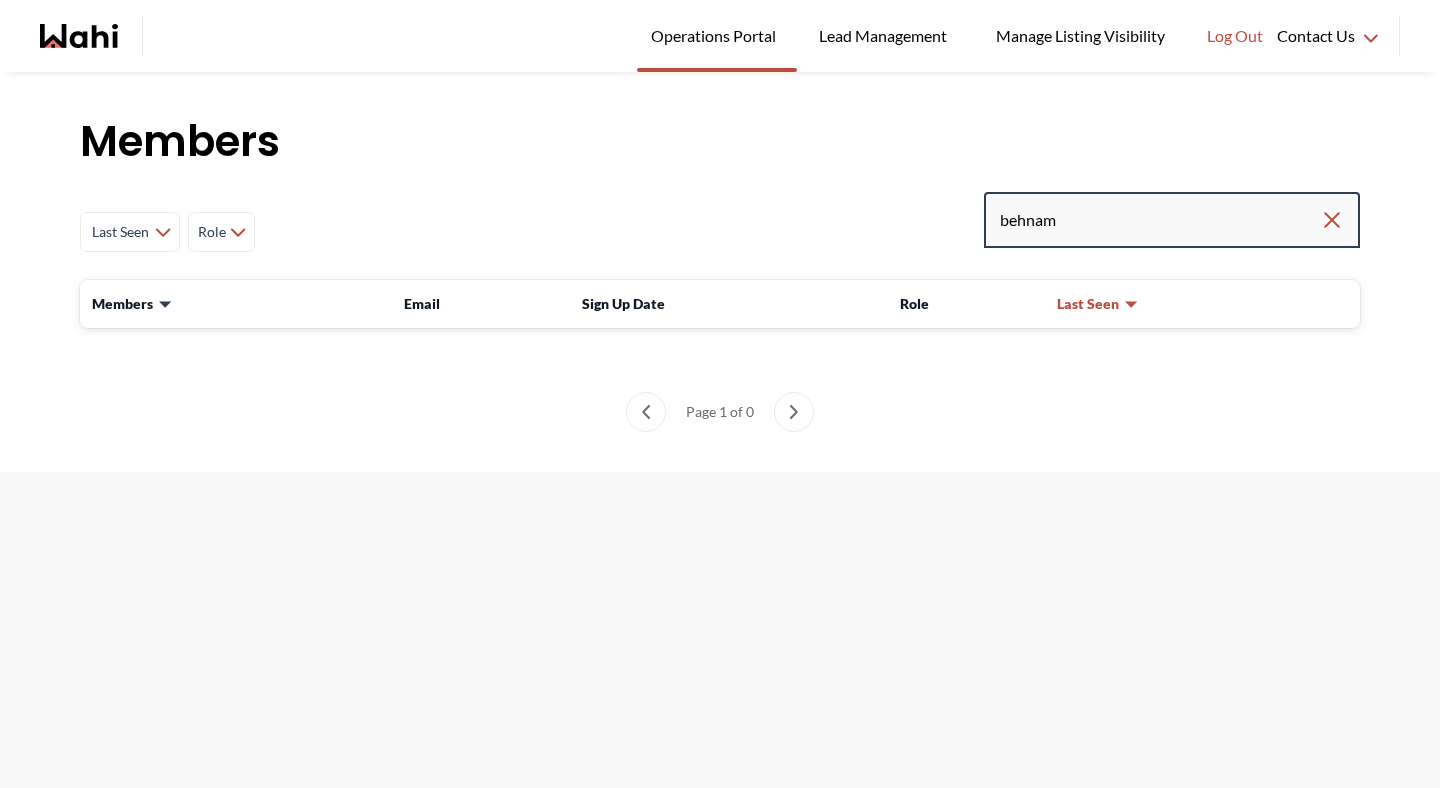 type on "behnam" 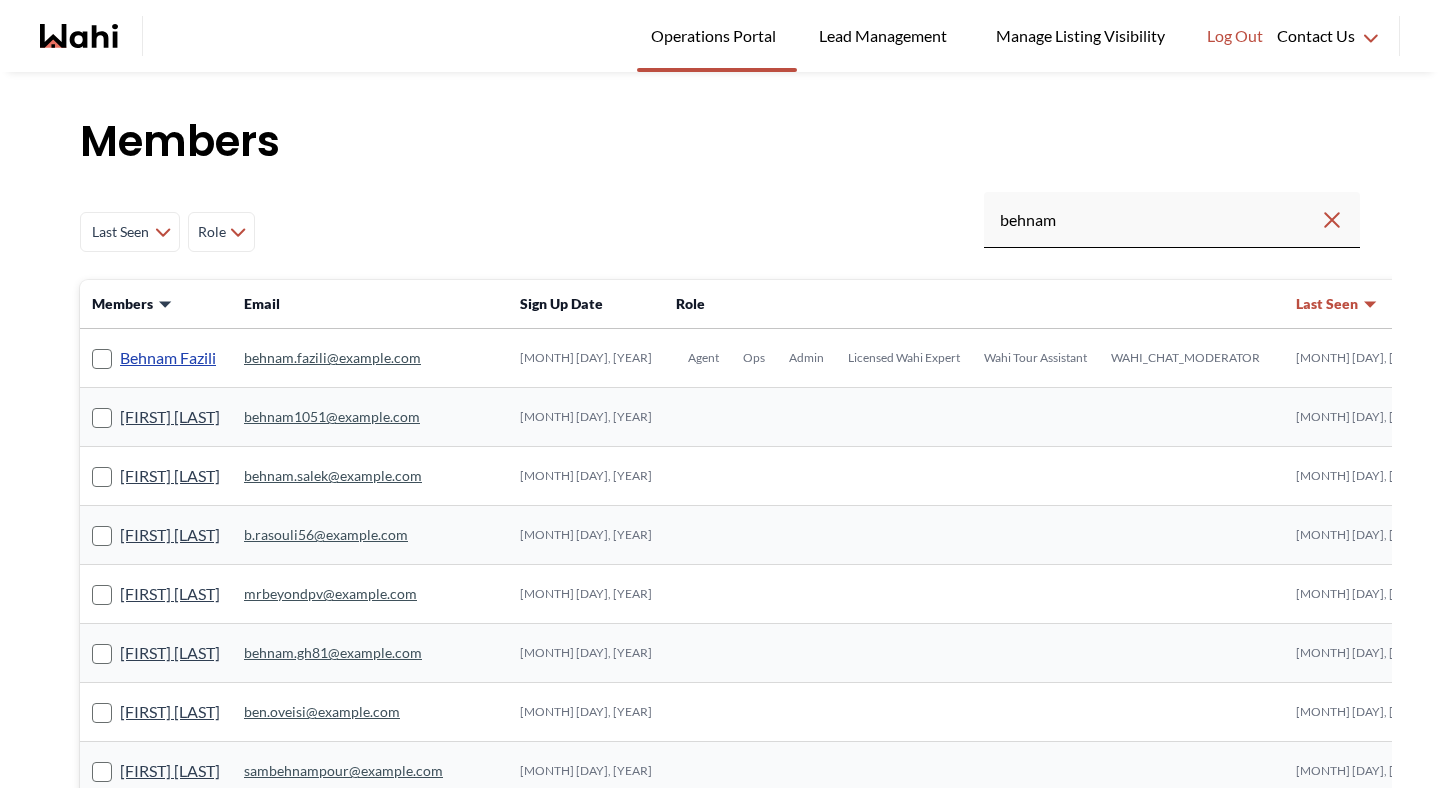 click on "Behnam Fazili" at bounding box center [168, 358] 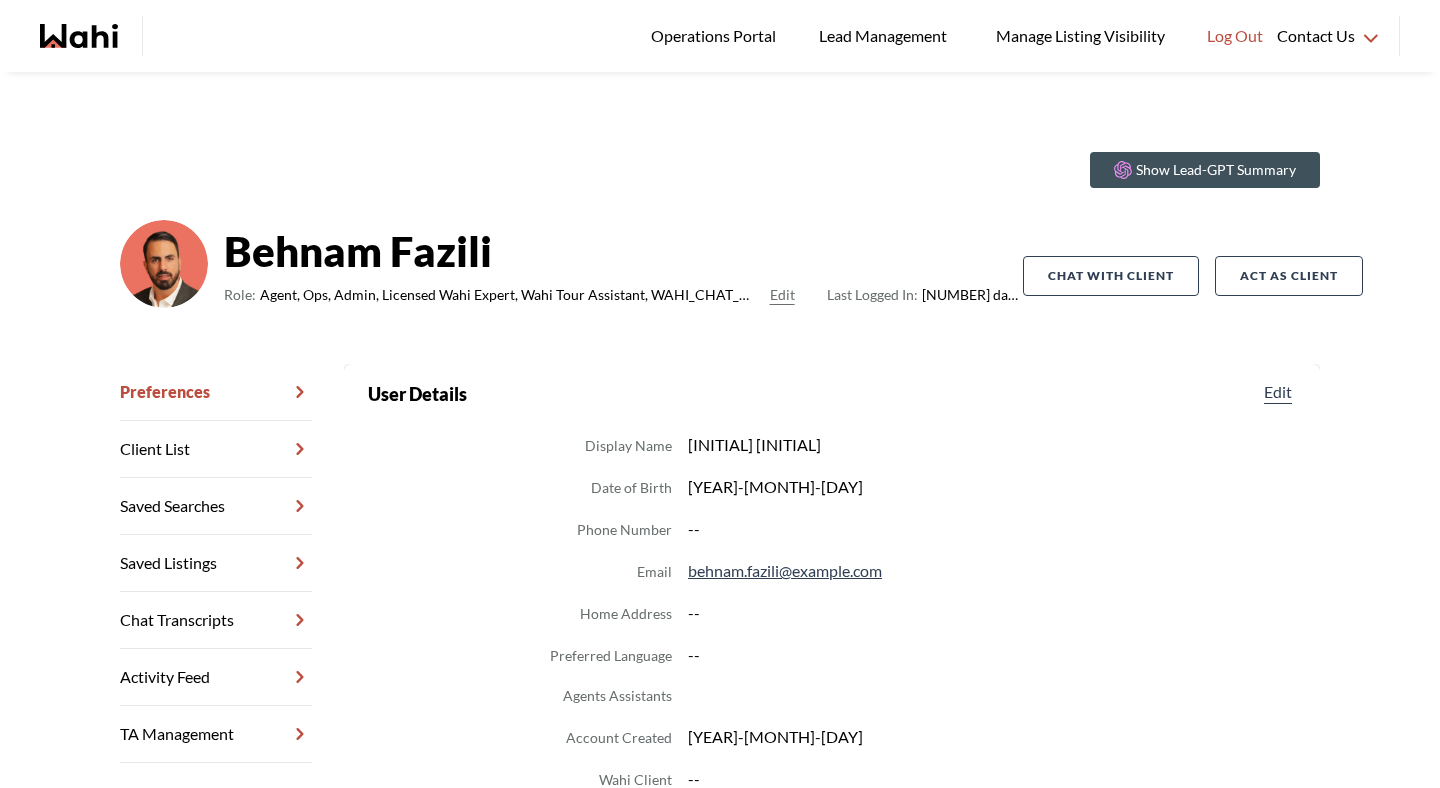 click on "Chat Transcripts" at bounding box center [216, 620] 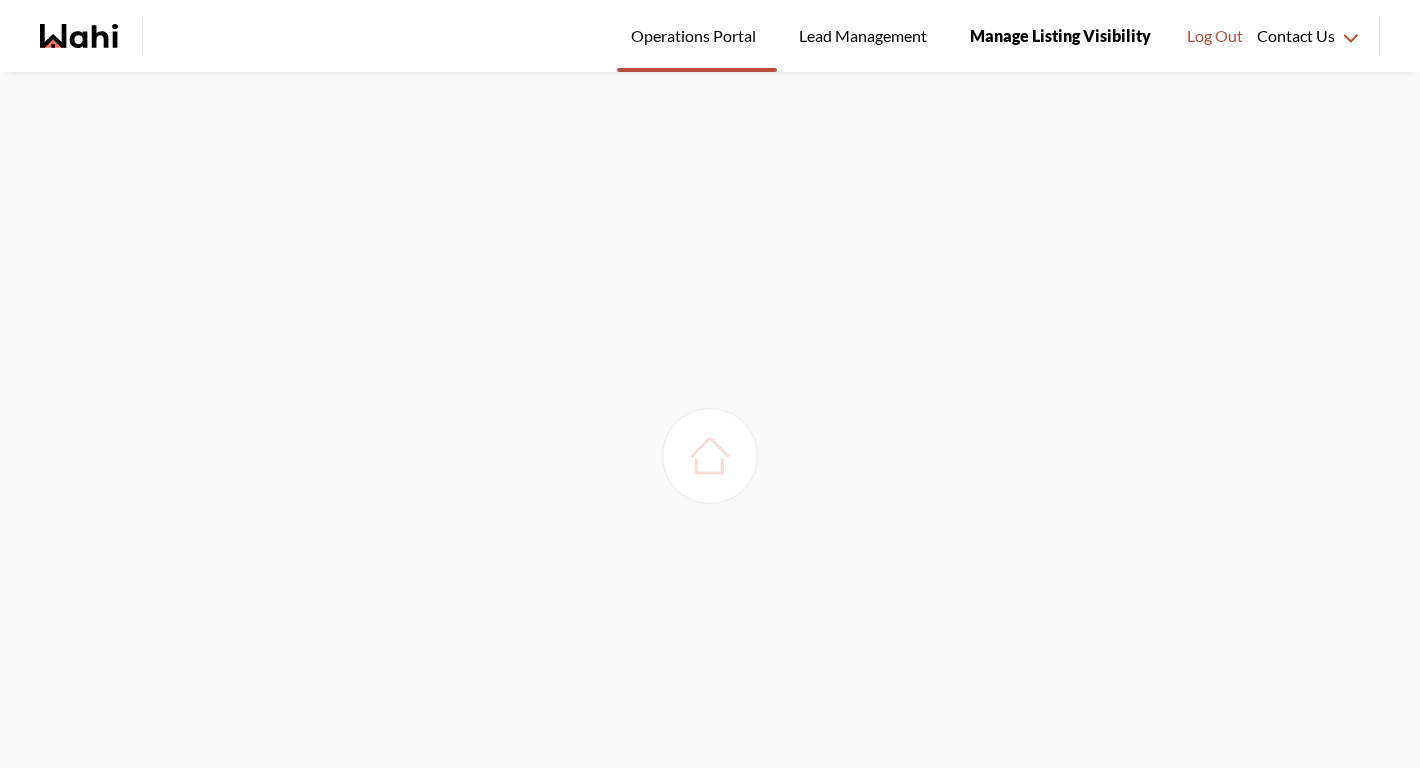 scroll, scrollTop: 0, scrollLeft: 0, axis: both 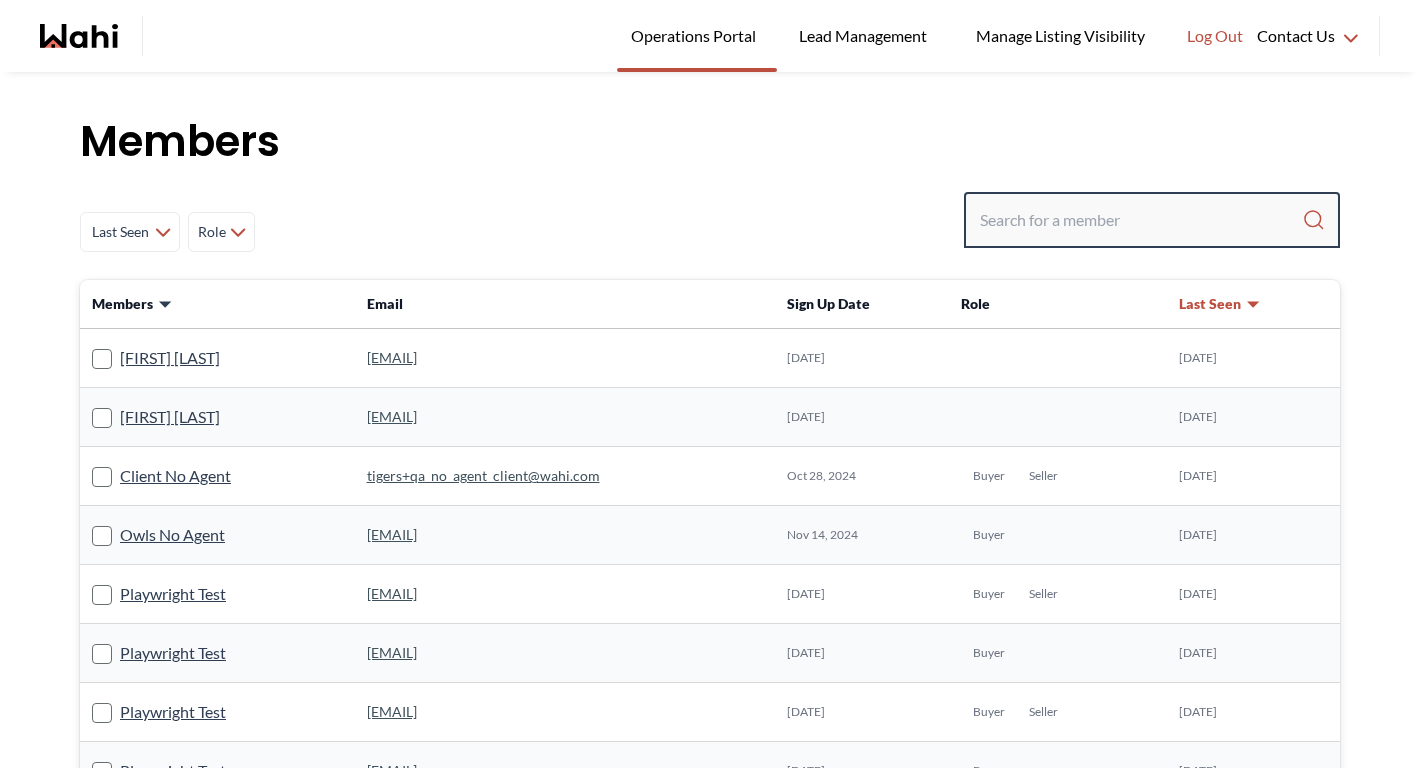 click at bounding box center [1141, 220] 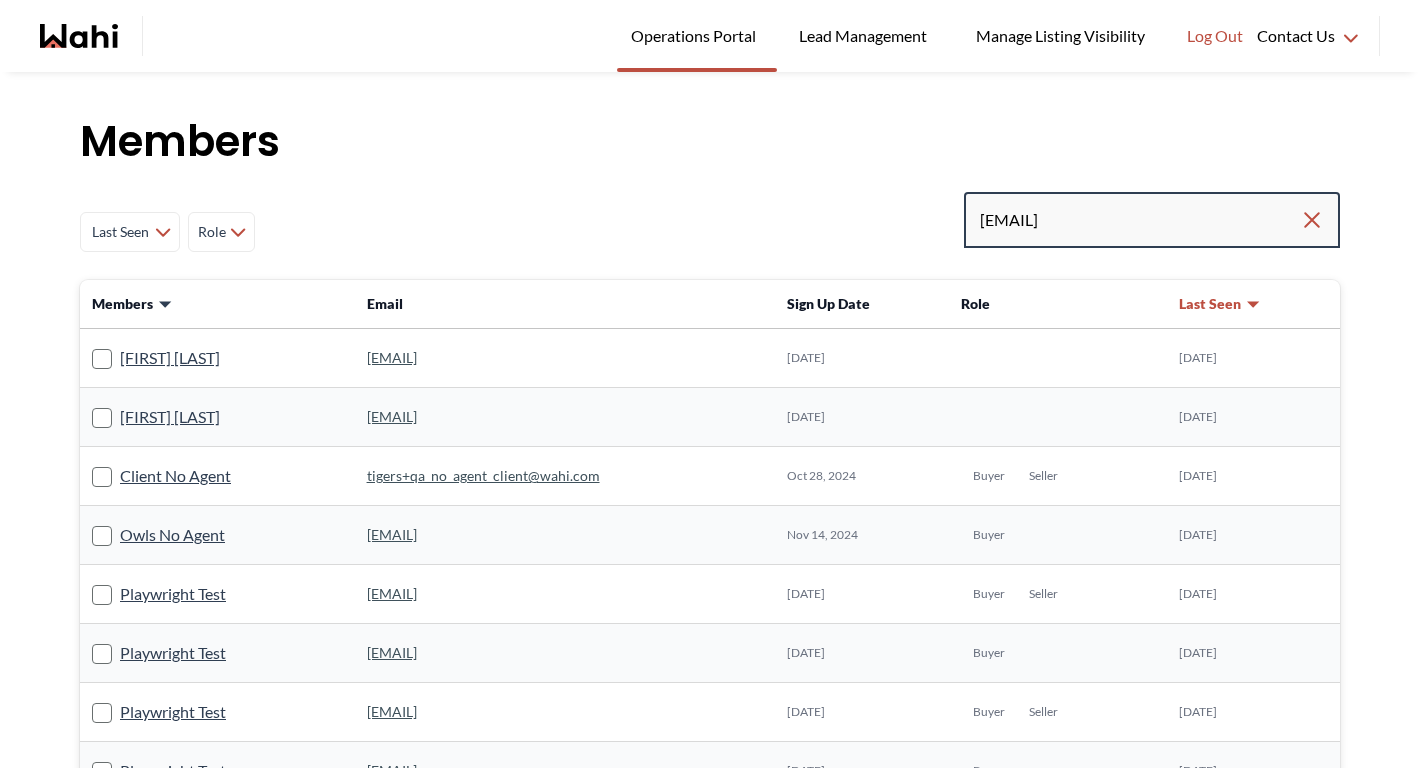 type on "[EMAIL]" 